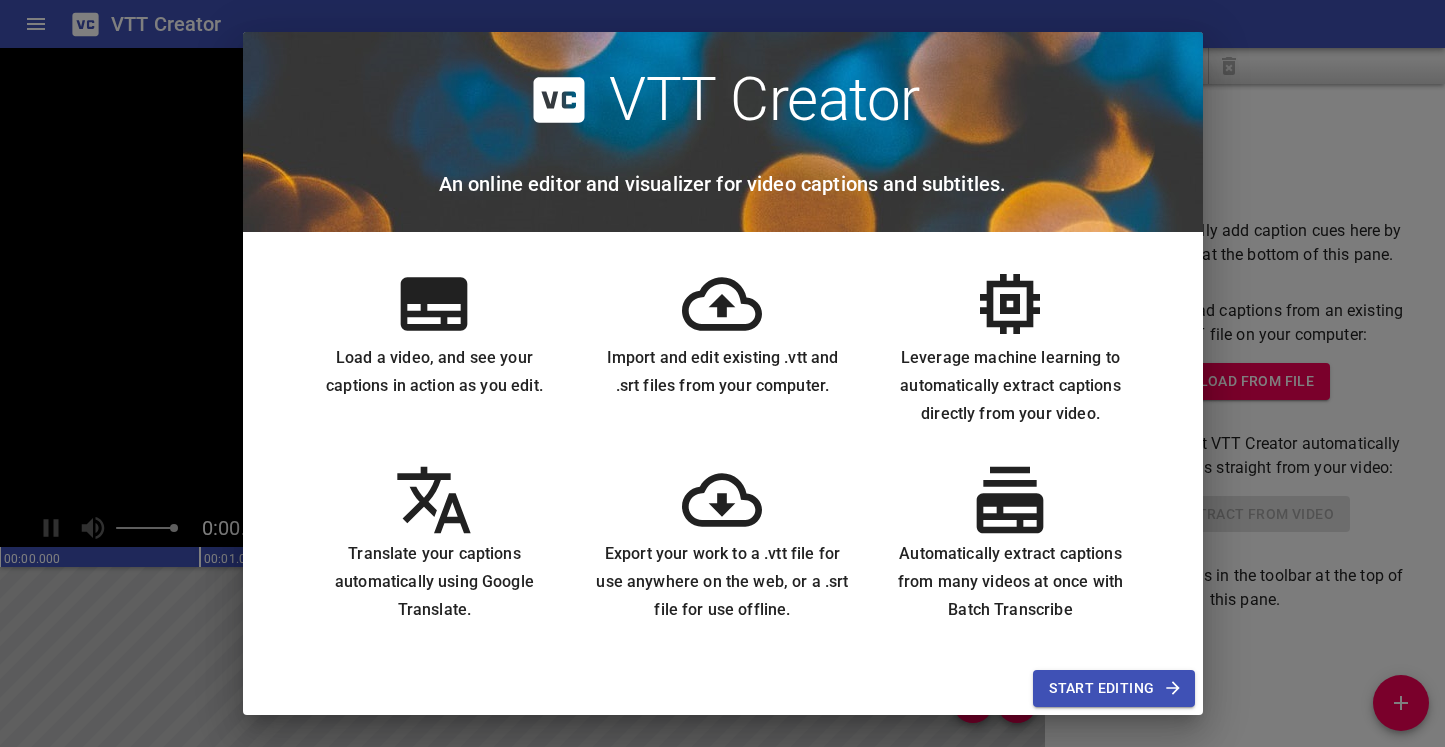 scroll, scrollTop: 0, scrollLeft: 0, axis: both 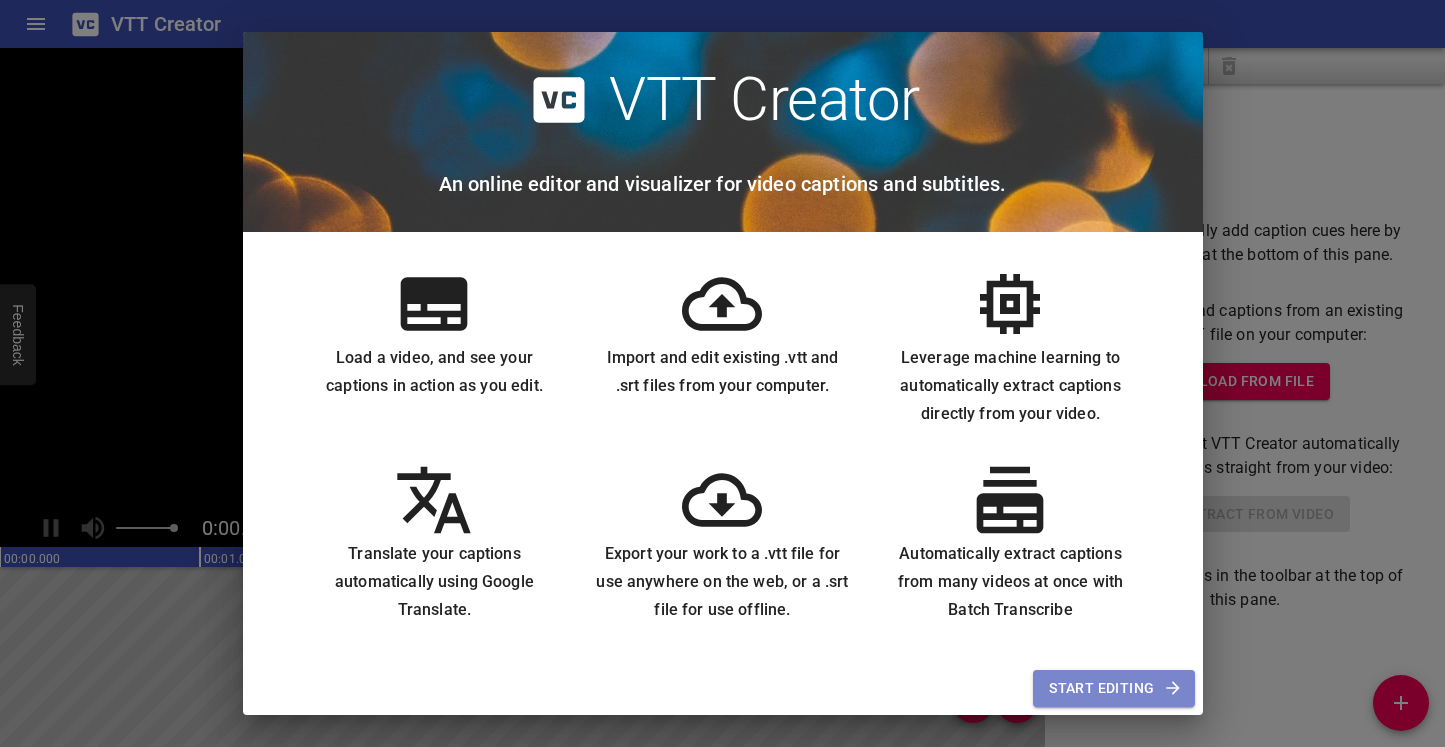 drag, startPoint x: 1149, startPoint y: 692, endPoint x: 1108, endPoint y: 689, distance: 41.109608 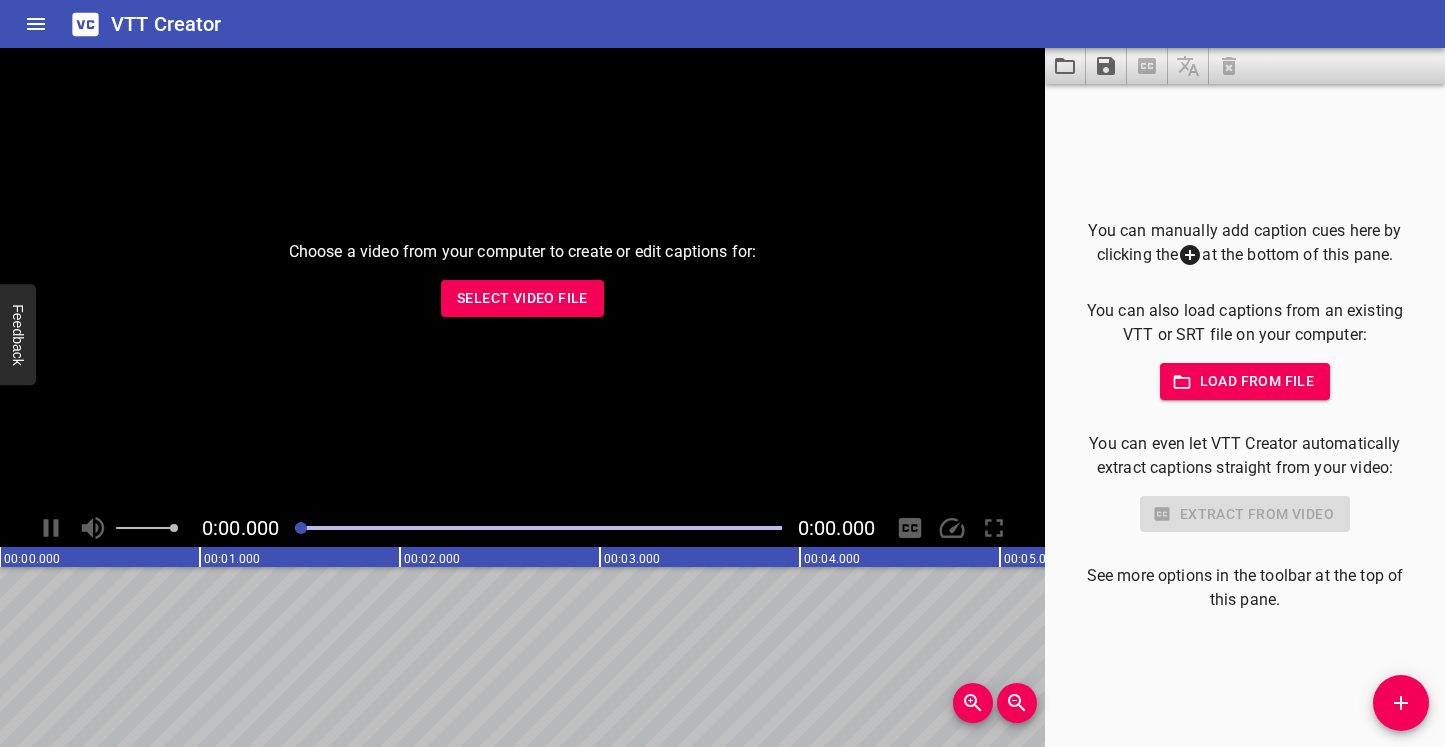 click on "Select Video File" at bounding box center (522, 298) 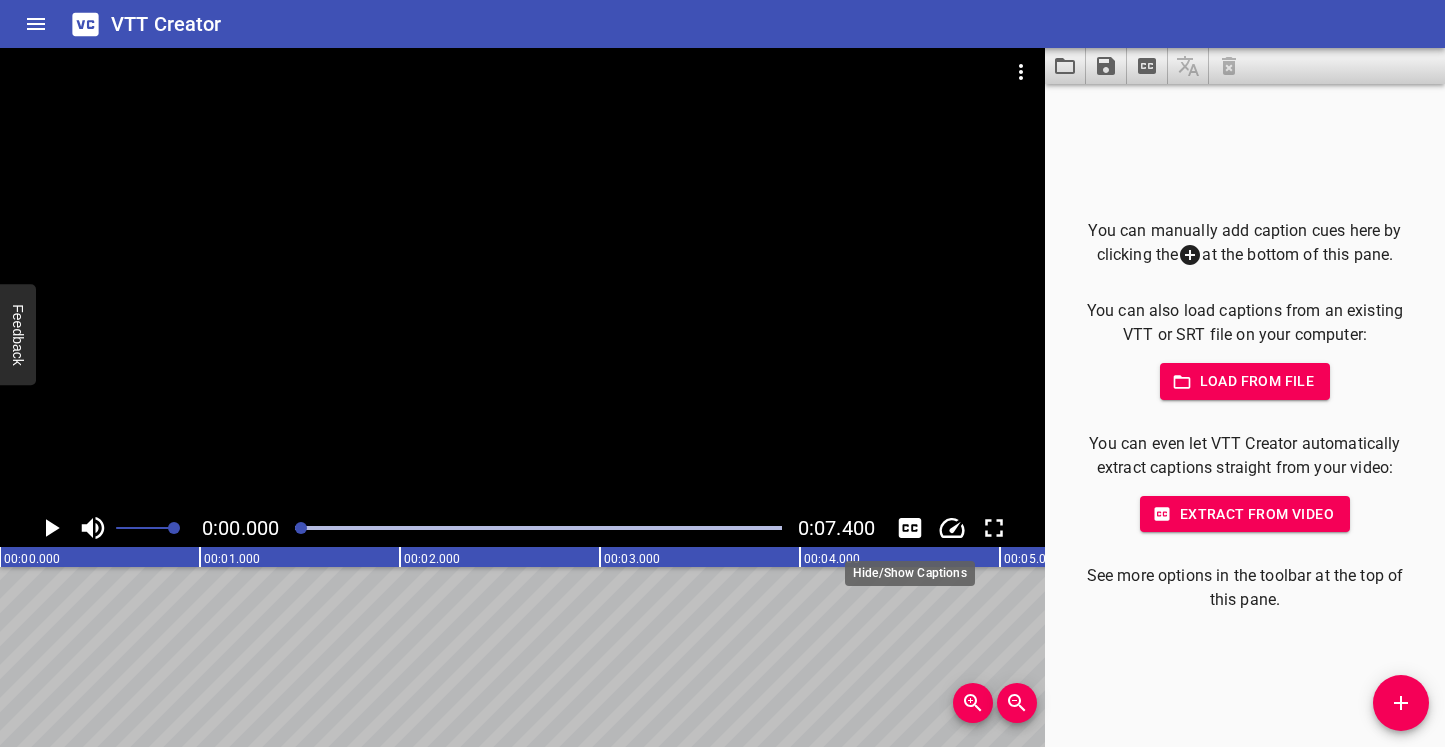 click 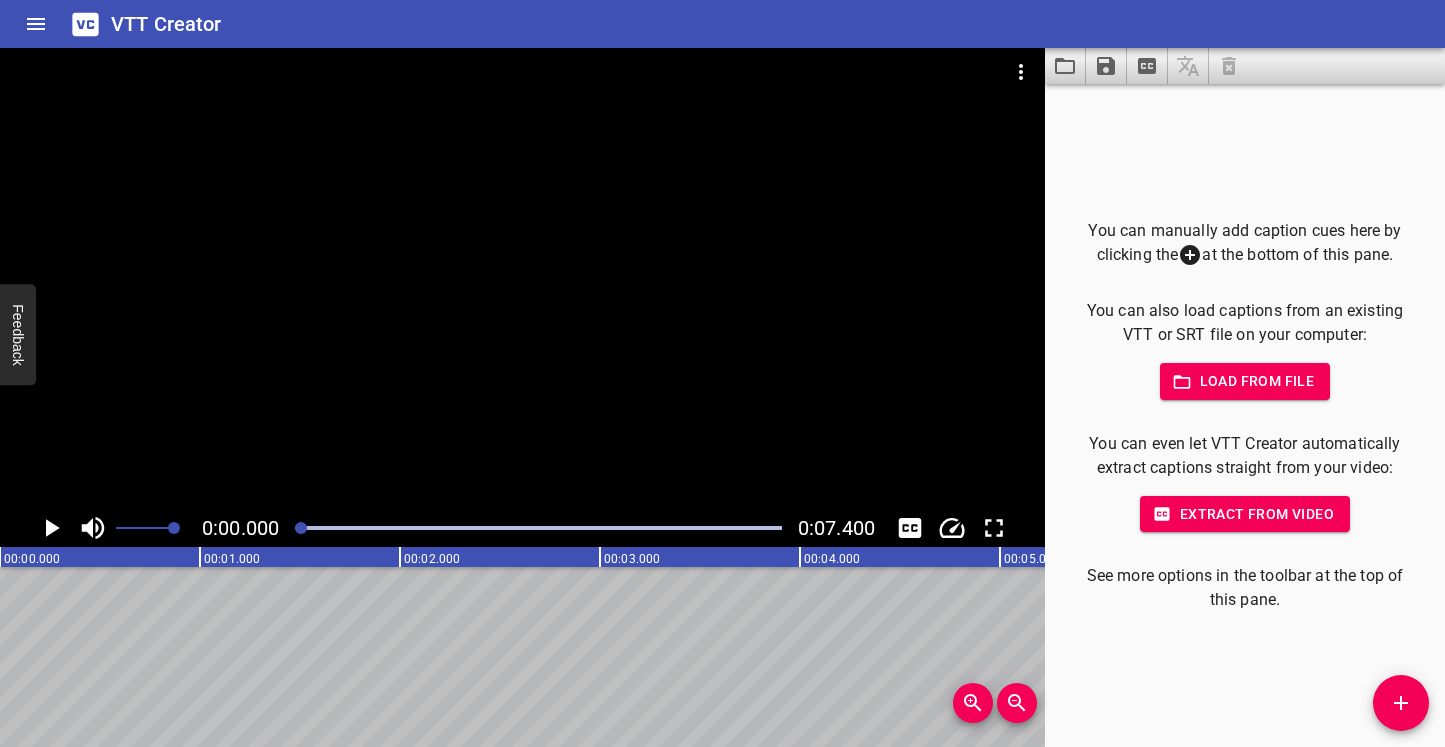 click at bounding box center (6000, 657) 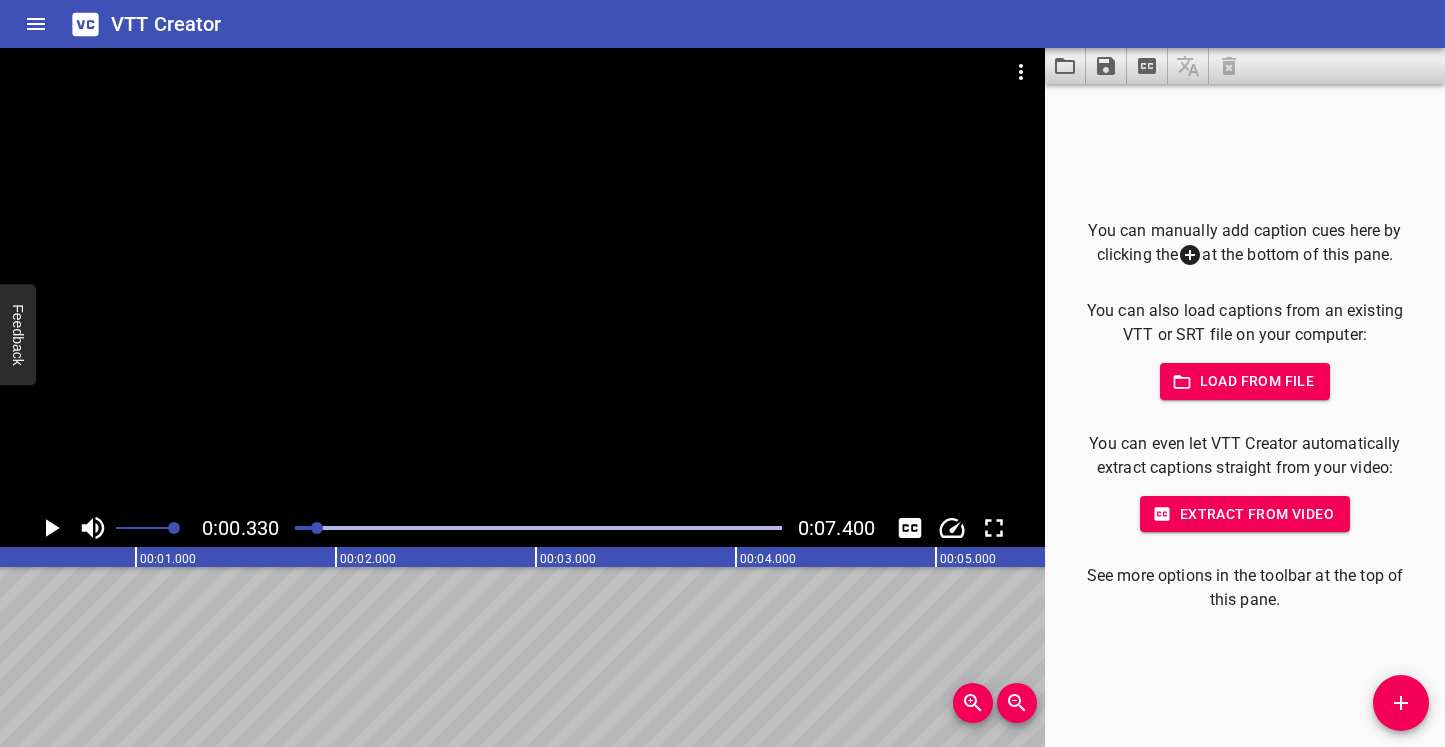 scroll, scrollTop: 0, scrollLeft: 66, axis: horizontal 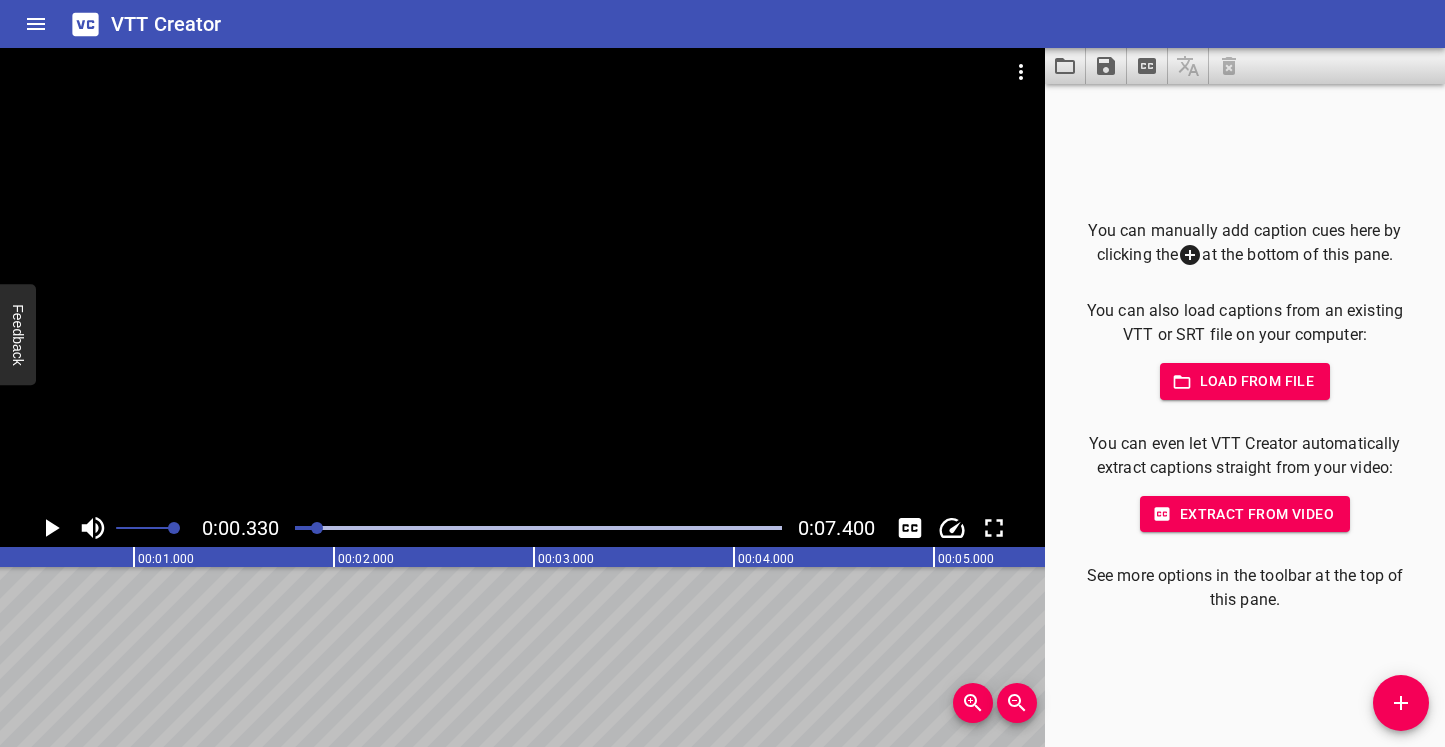drag, startPoint x: 348, startPoint y: 625, endPoint x: 691, endPoint y: 629, distance: 343.02332 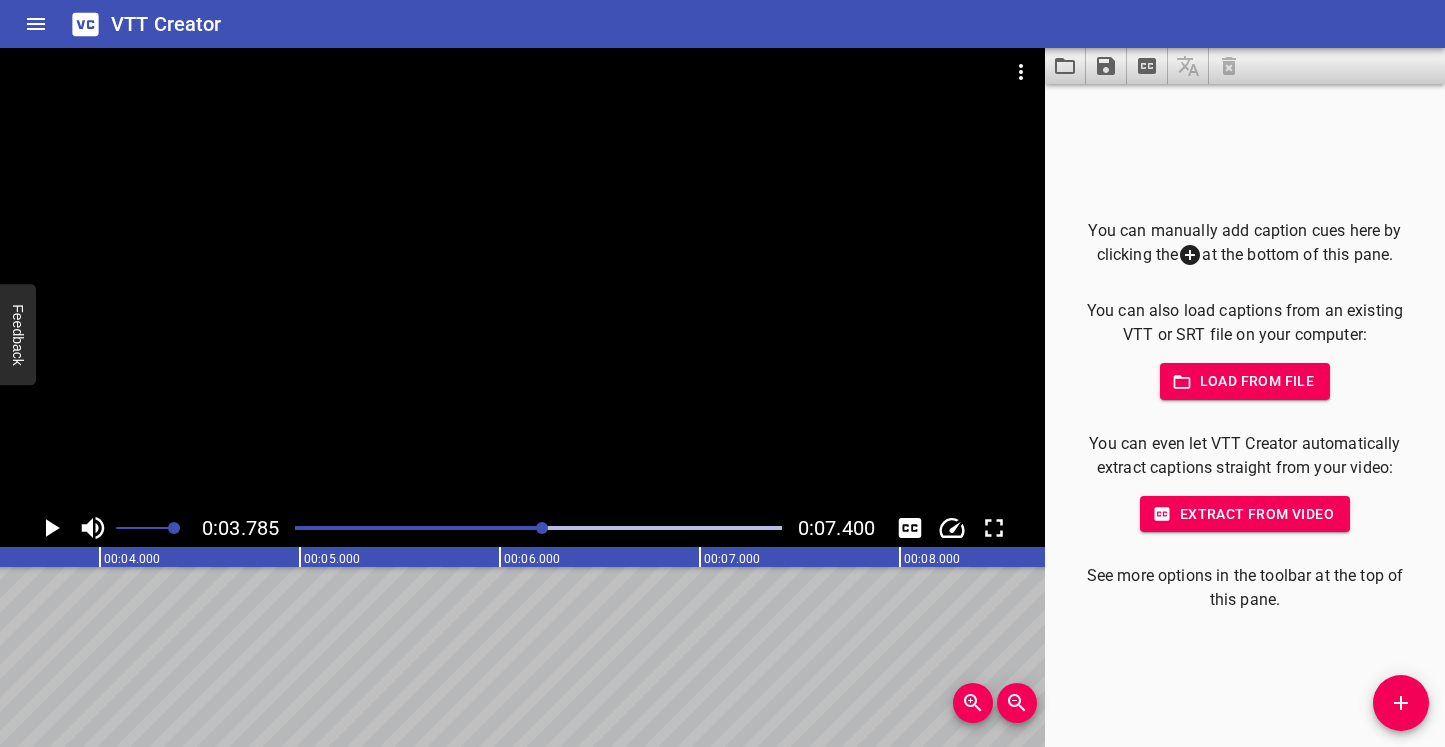 scroll, scrollTop: 0, scrollLeft: 757, axis: horizontal 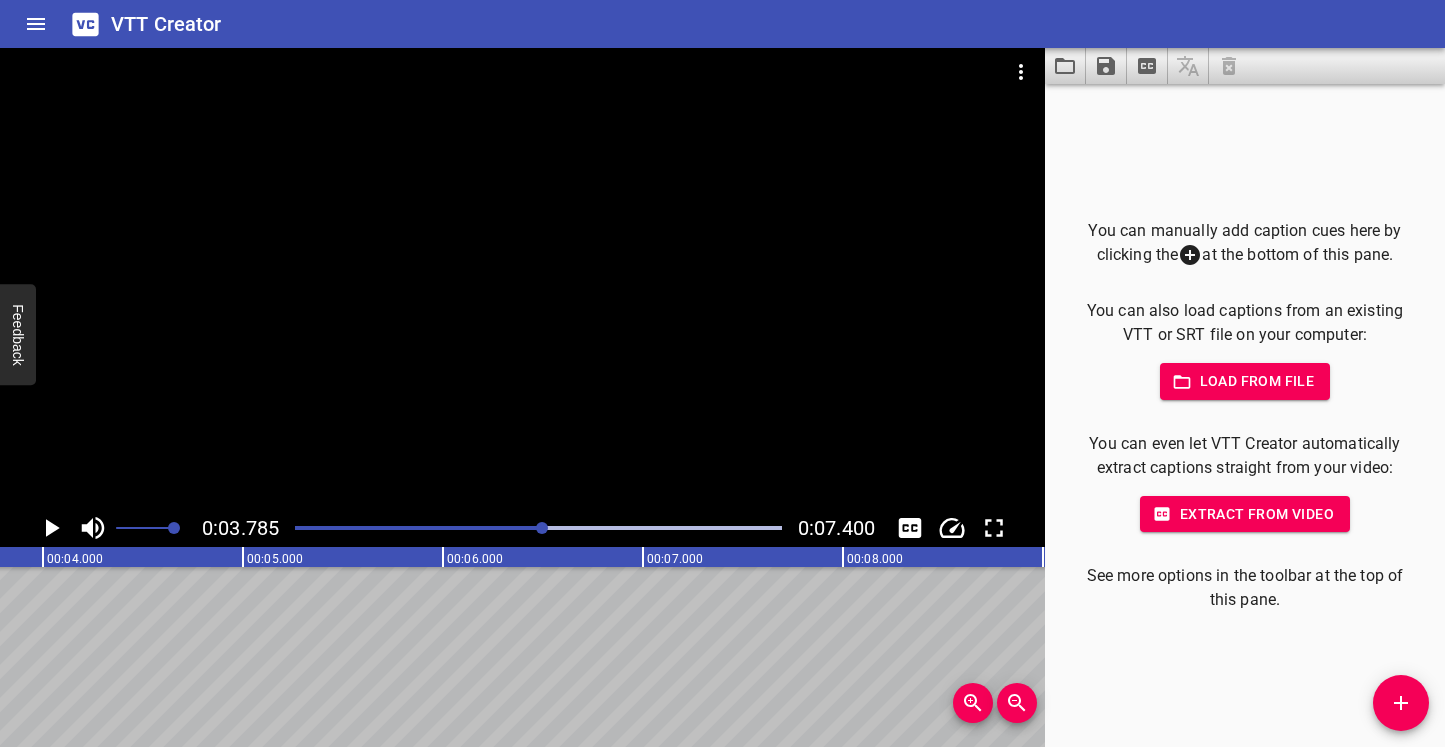 drag, startPoint x: 651, startPoint y: 658, endPoint x: 6, endPoint y: 635, distance: 645.41 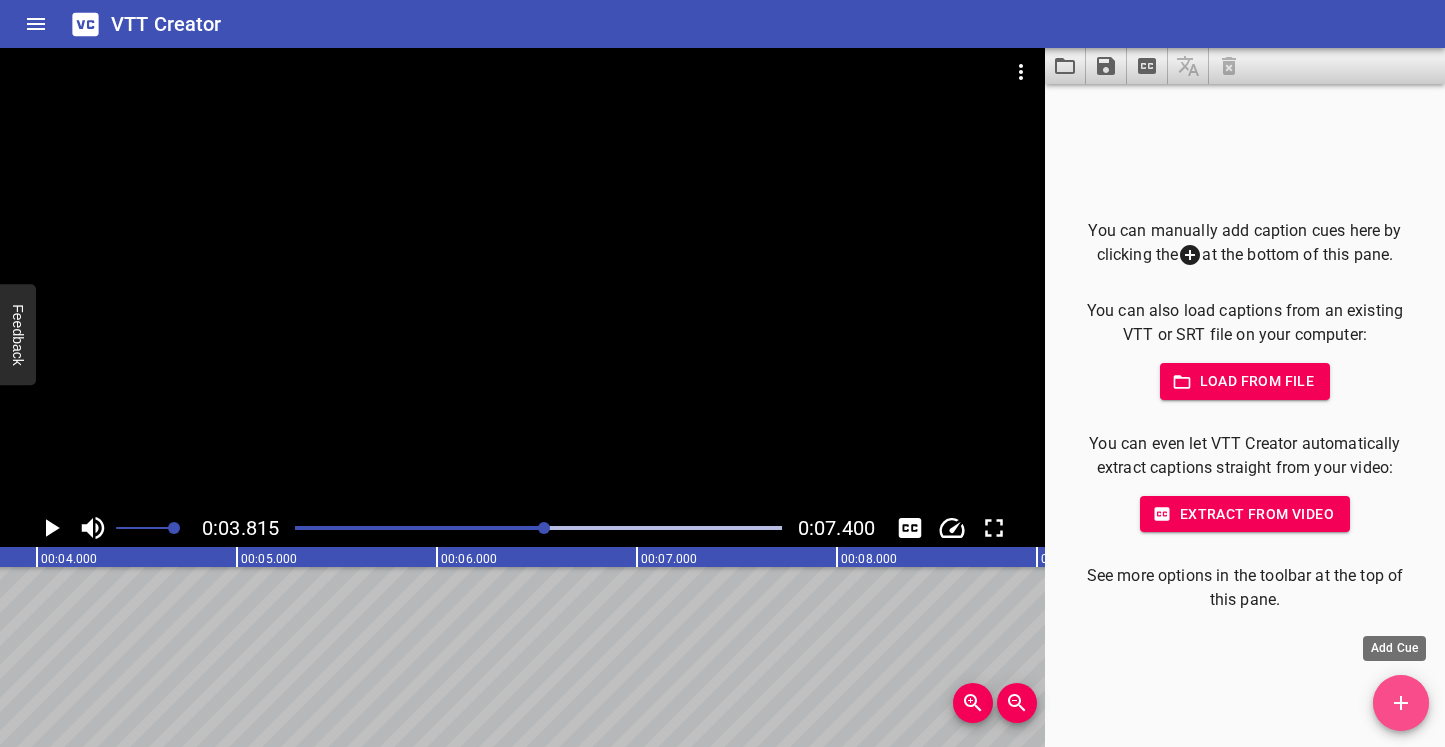 click 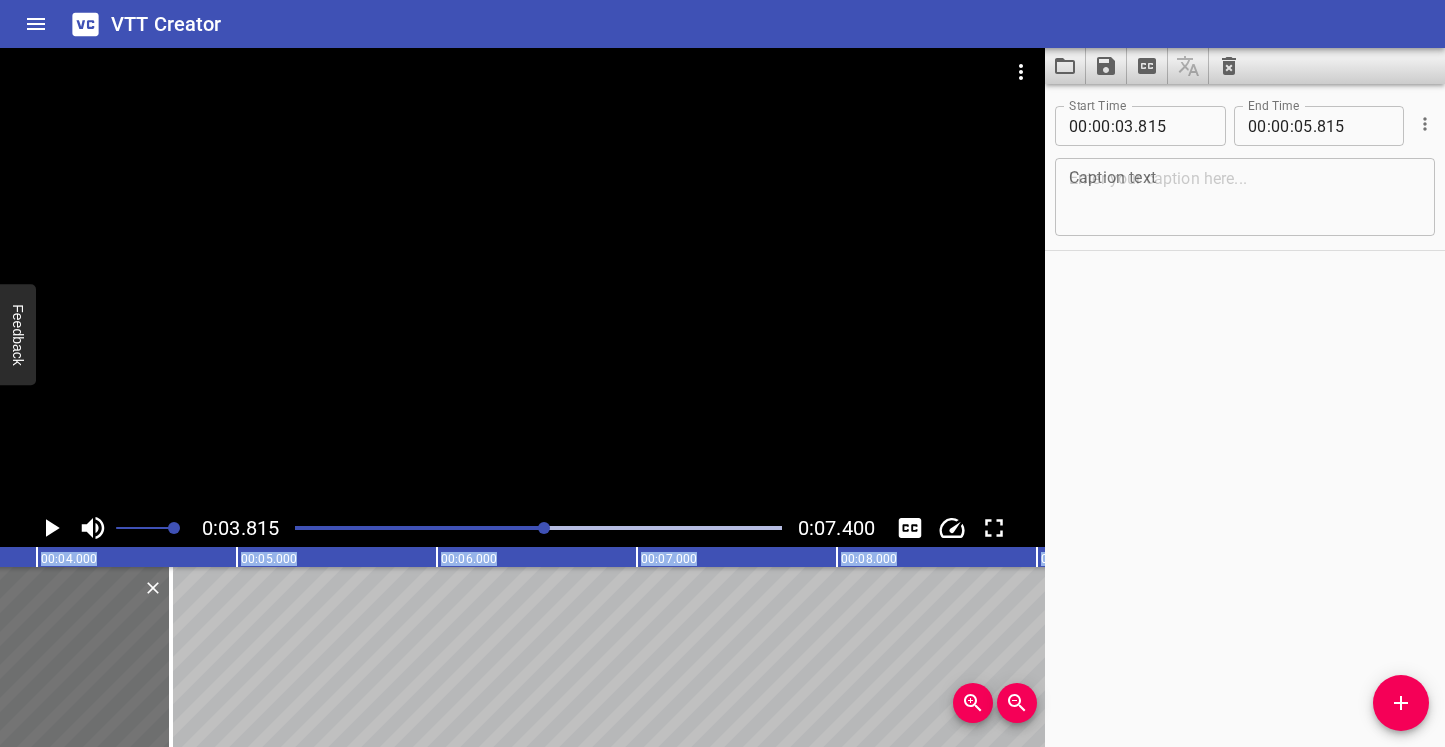 drag, startPoint x: 217, startPoint y: 659, endPoint x: -104, endPoint y: 655, distance: 321.02493 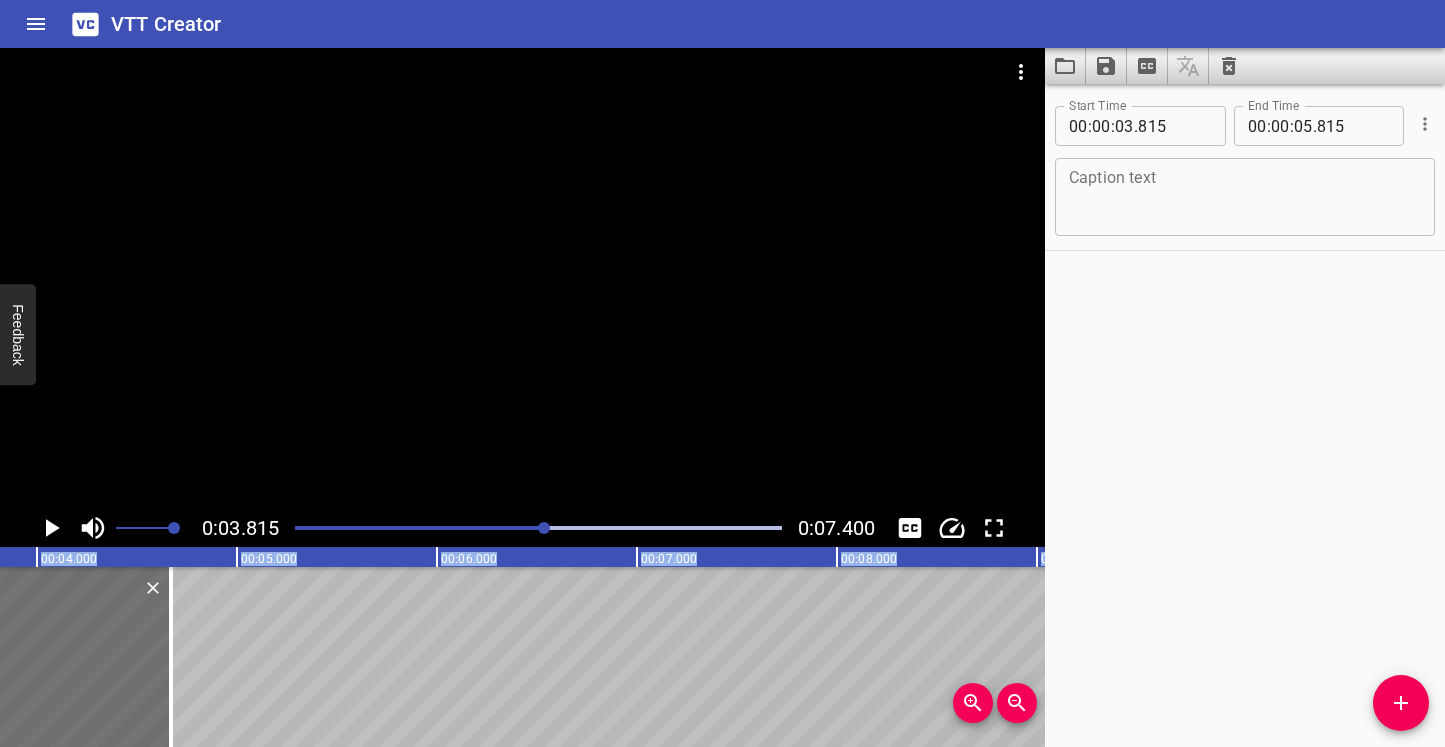 click on "VTT Creator Caption Editor Batch Transcribe Login Sign Up Privacy Contact 0:03.815 0:07.400 00:00.000 00:01.000 00:02.000 00:03.000 00:04.000 00:05.000 00:06.000 00:07.000 00:08.000 00:09.000 00:10.000 00:11.000 00:12.000 00:13.000 00:14.000 00:15.000 00:16.000 00:17.000 00:18.000 00:19.000 00:20.000 00:21.000 00:22.000 00:23.000 00:24.000 00:25.000 00:25.000 00:26.000 00:27.000 00:28.000 00:29.000 00:30.000 00:31.000 00:32.000 00:33.000 00:34.000 00:35.000 00:36.000 00:37.000 00:38.000 00:39.000 00:40.000 00:41.000 00:42.000 00:43.000 00:44.000 00:45.000 00:46.000 00:47.000 00:48.000 00:49.000 00:50.000 00:50.000 00:51.000 00:52.000 00:53.000 00:54.000 00:55.000 00:56.000 00:57.000 00:58.000 00:59.000 01:00.000 Start Time 00 : 00 : 03 . 815 Start Time End Time 00 : 00 : 05 . 815 End Time Caption text Caption text 0.25x 0.5x 0.75x 1.0x 1.25x 1.5x 1.75x 2.0x Feedback ×                                       Feedback
Send" at bounding box center [722, 373] 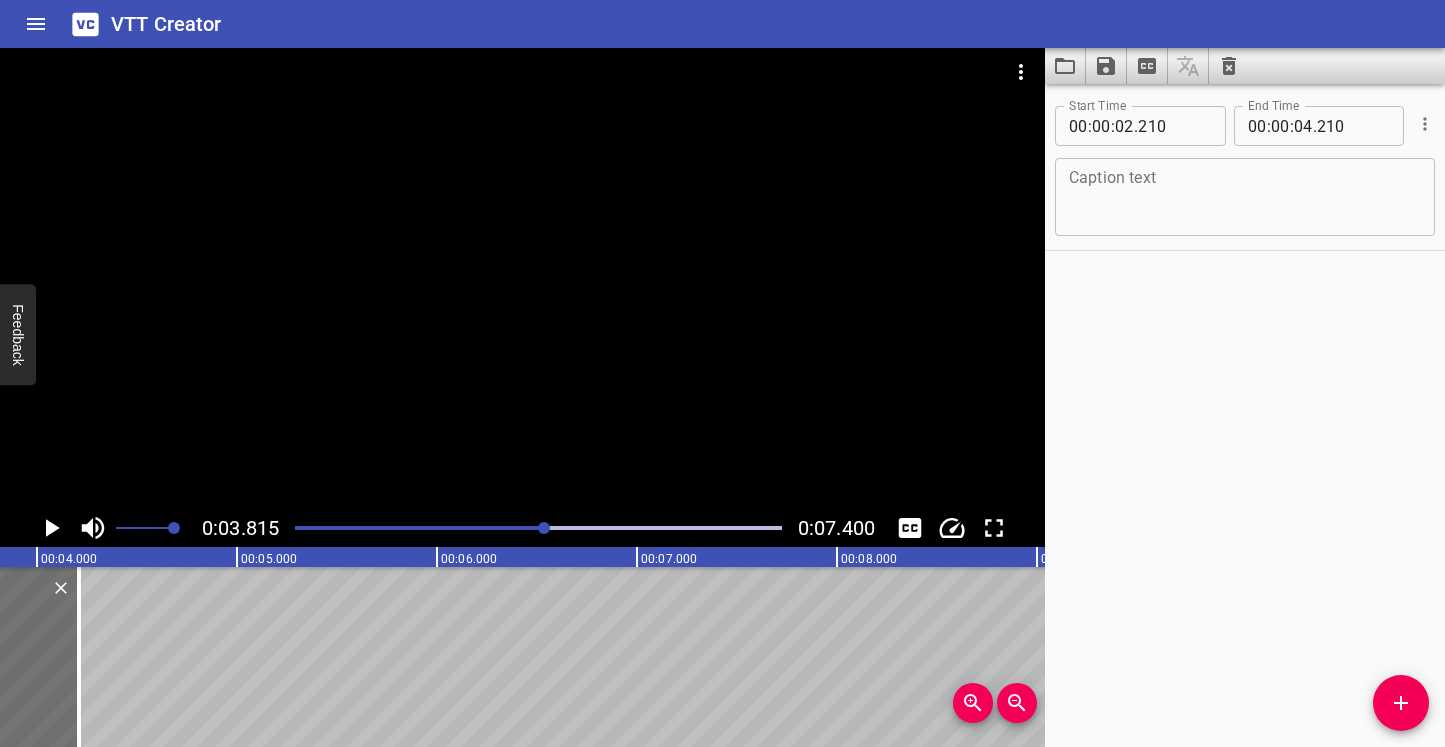 drag, startPoint x: 141, startPoint y: 662, endPoint x: 295, endPoint y: 662, distance: 154 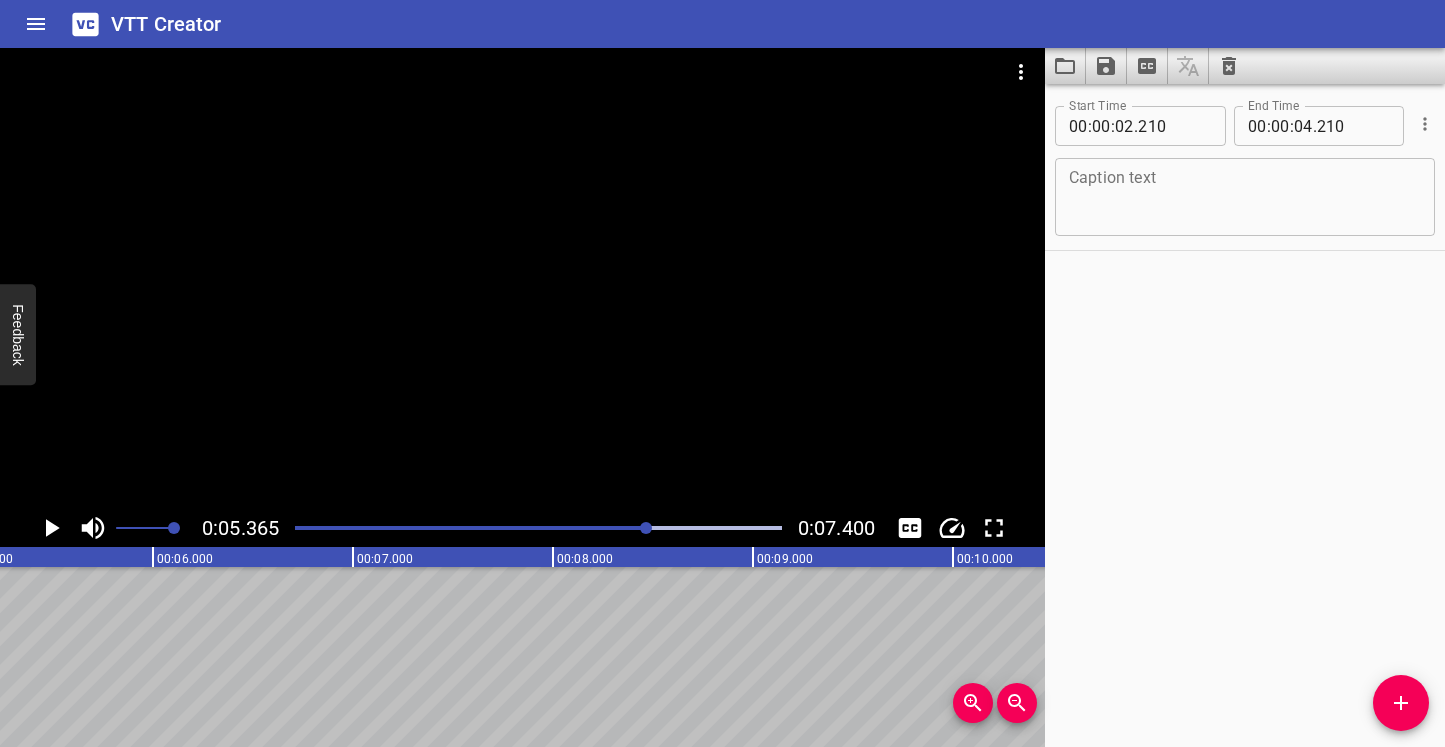 scroll, scrollTop: 0, scrollLeft: 1073, axis: horizontal 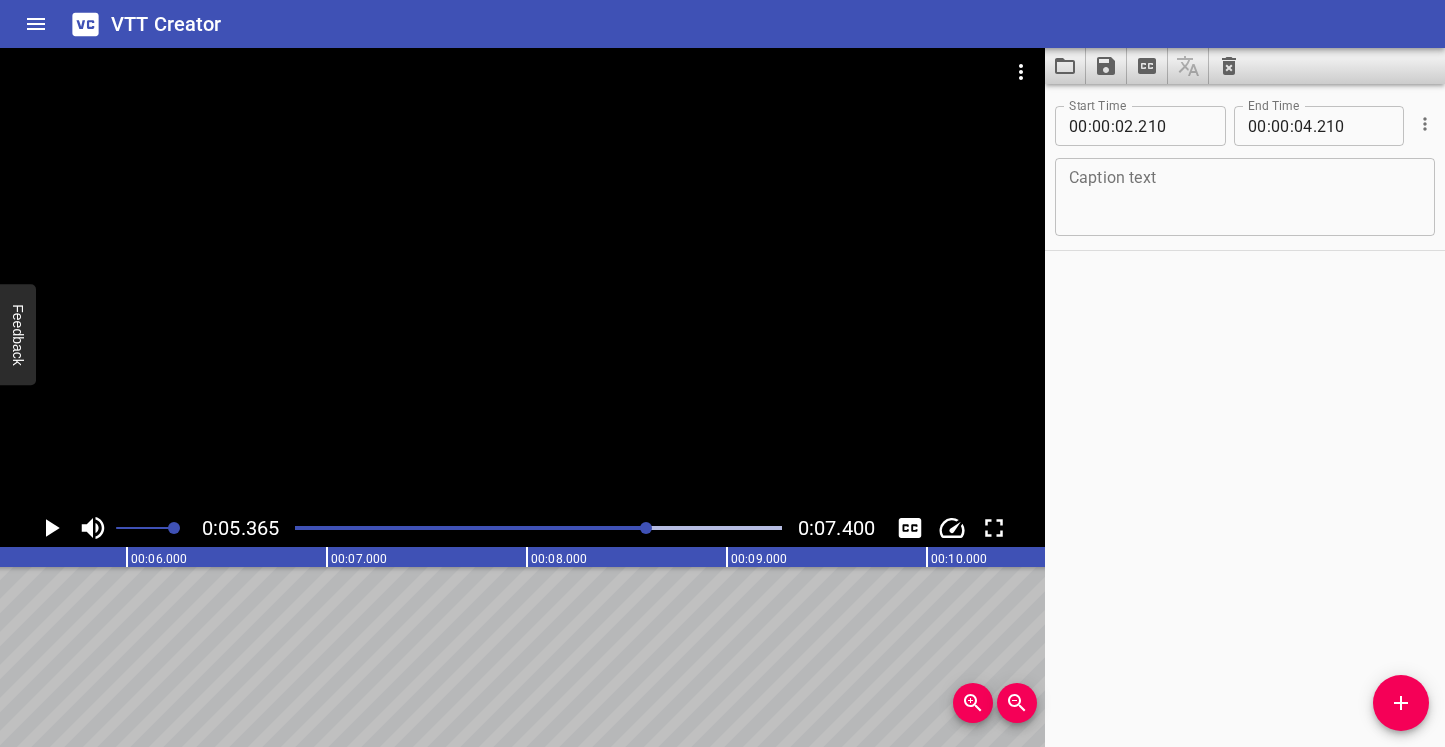drag, startPoint x: 100, startPoint y: 642, endPoint x: 665, endPoint y: 635, distance: 565.04333 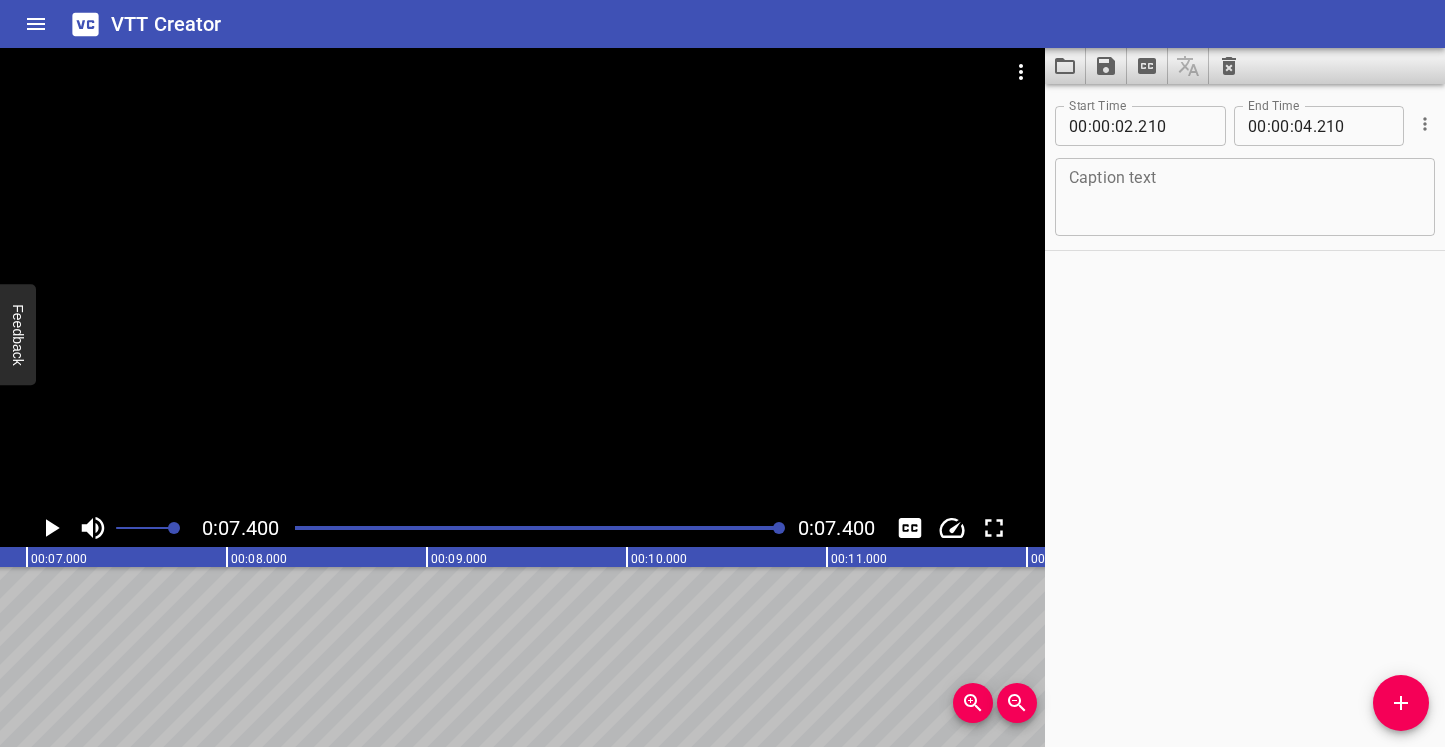 scroll, scrollTop: 0, scrollLeft: 1480, axis: horizontal 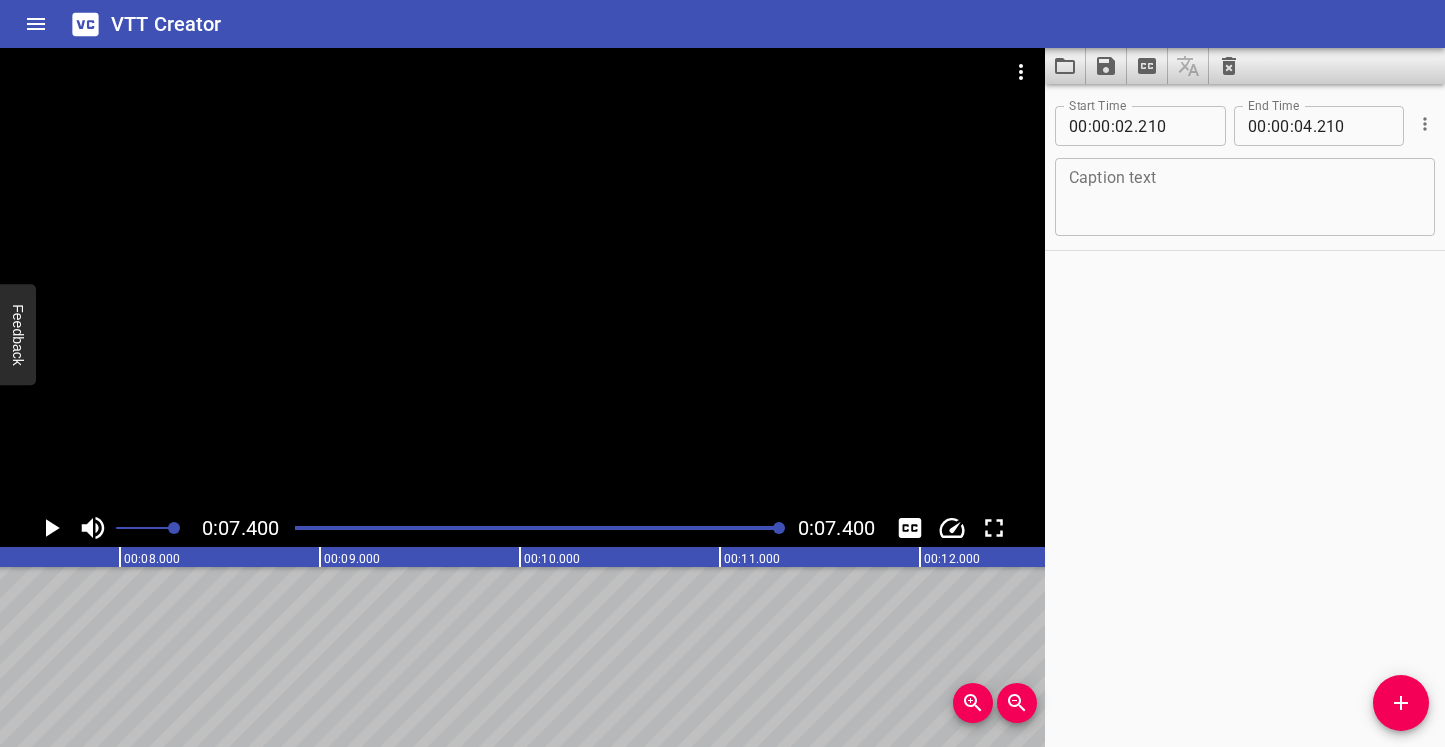 drag, startPoint x: 762, startPoint y: 529, endPoint x: 491, endPoint y: 535, distance: 271.0664 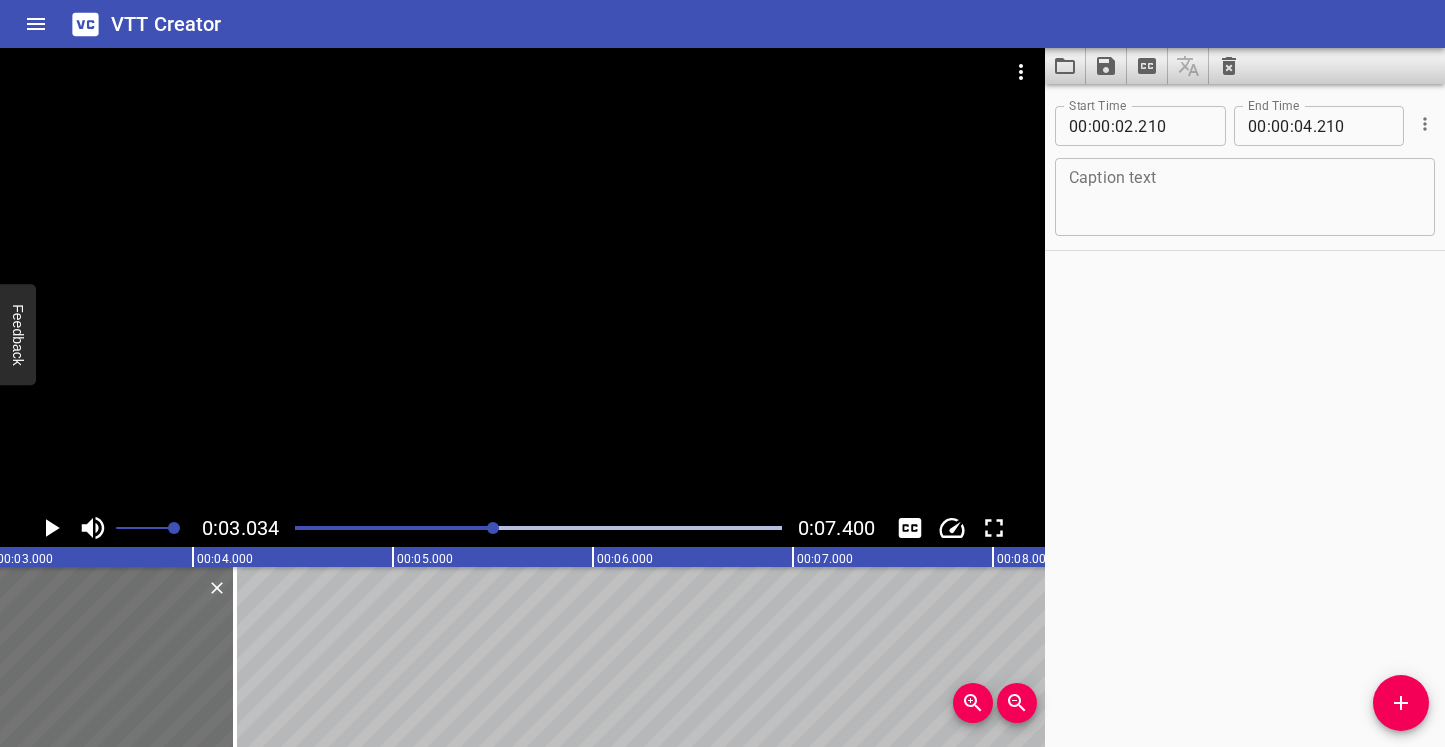 click at bounding box center (538, 528) 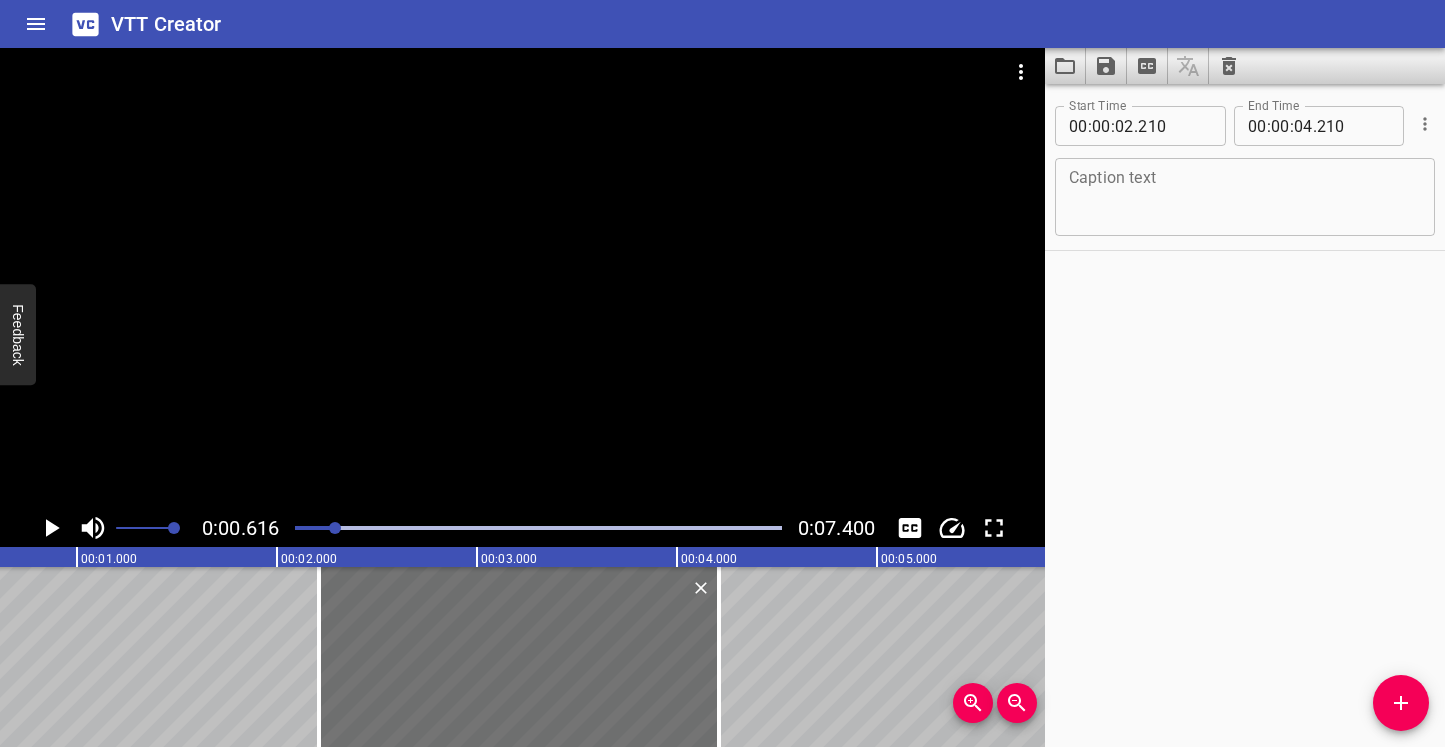 click at bounding box center (538, 528) 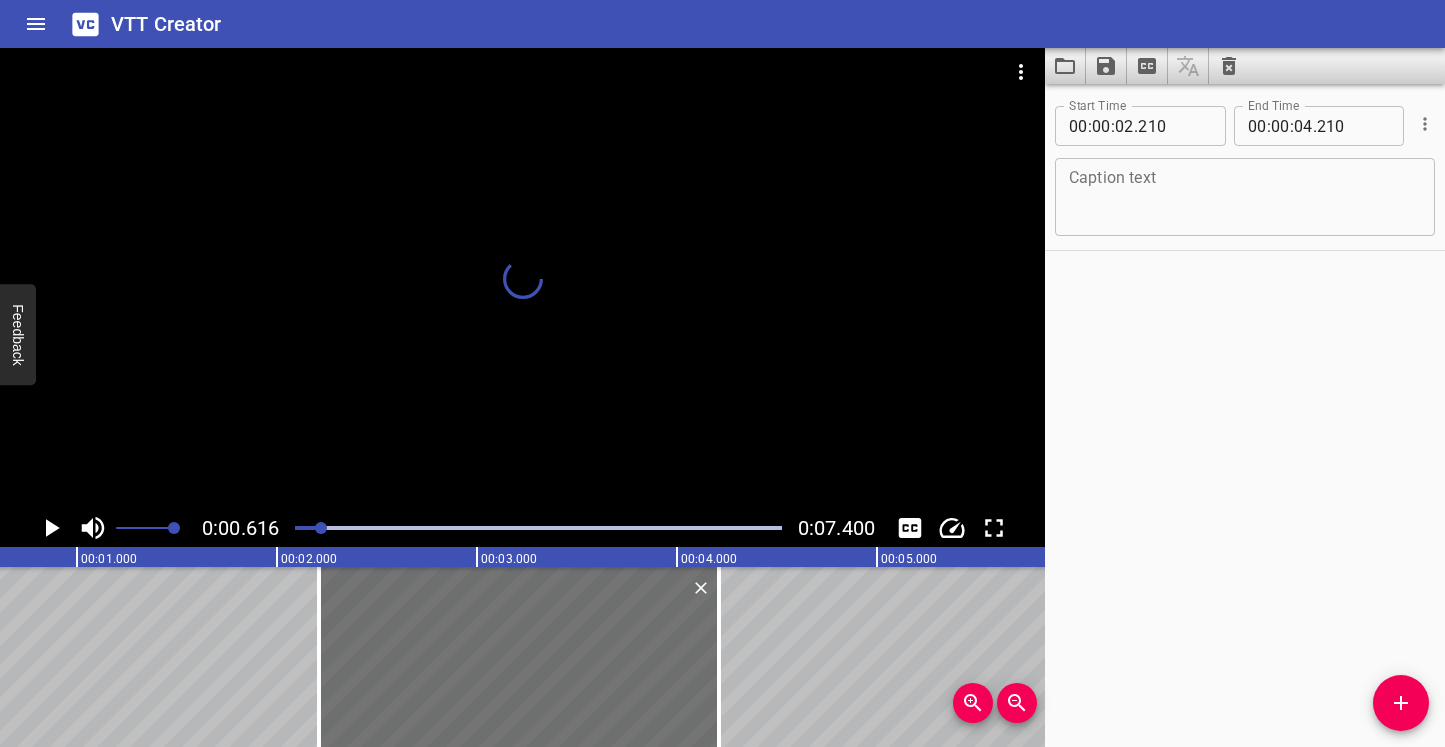 scroll, scrollTop: 0, scrollLeft: 80, axis: horizontal 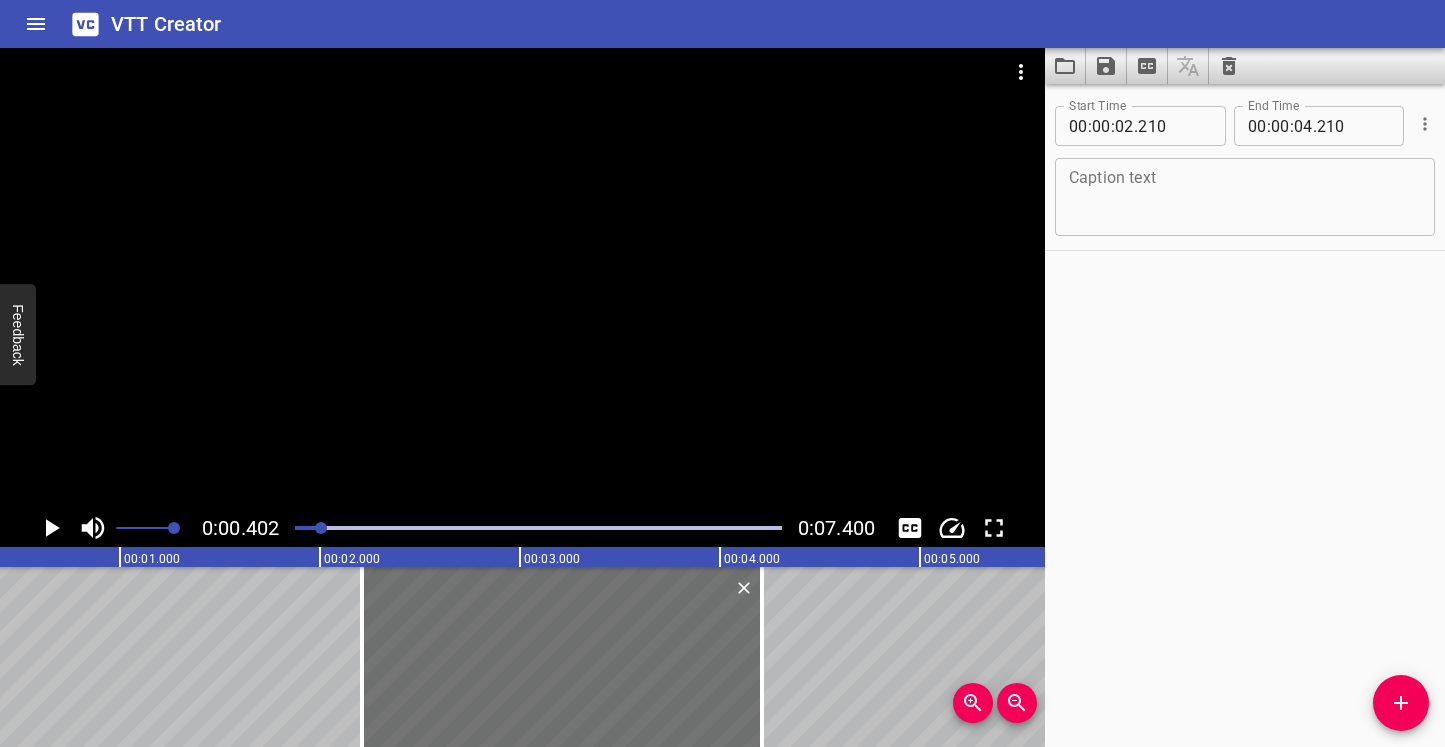 click at bounding box center (78, 528) 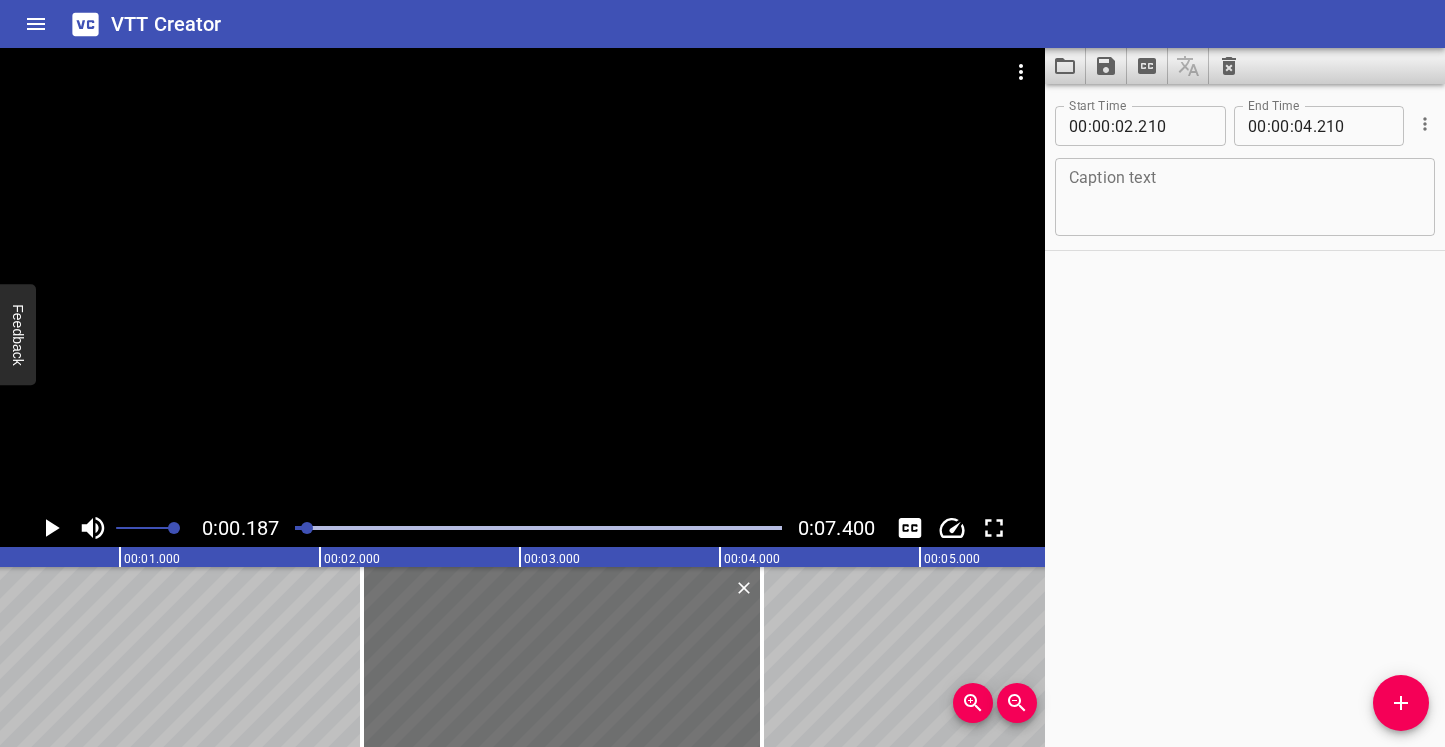 scroll, scrollTop: 0, scrollLeft: 37, axis: horizontal 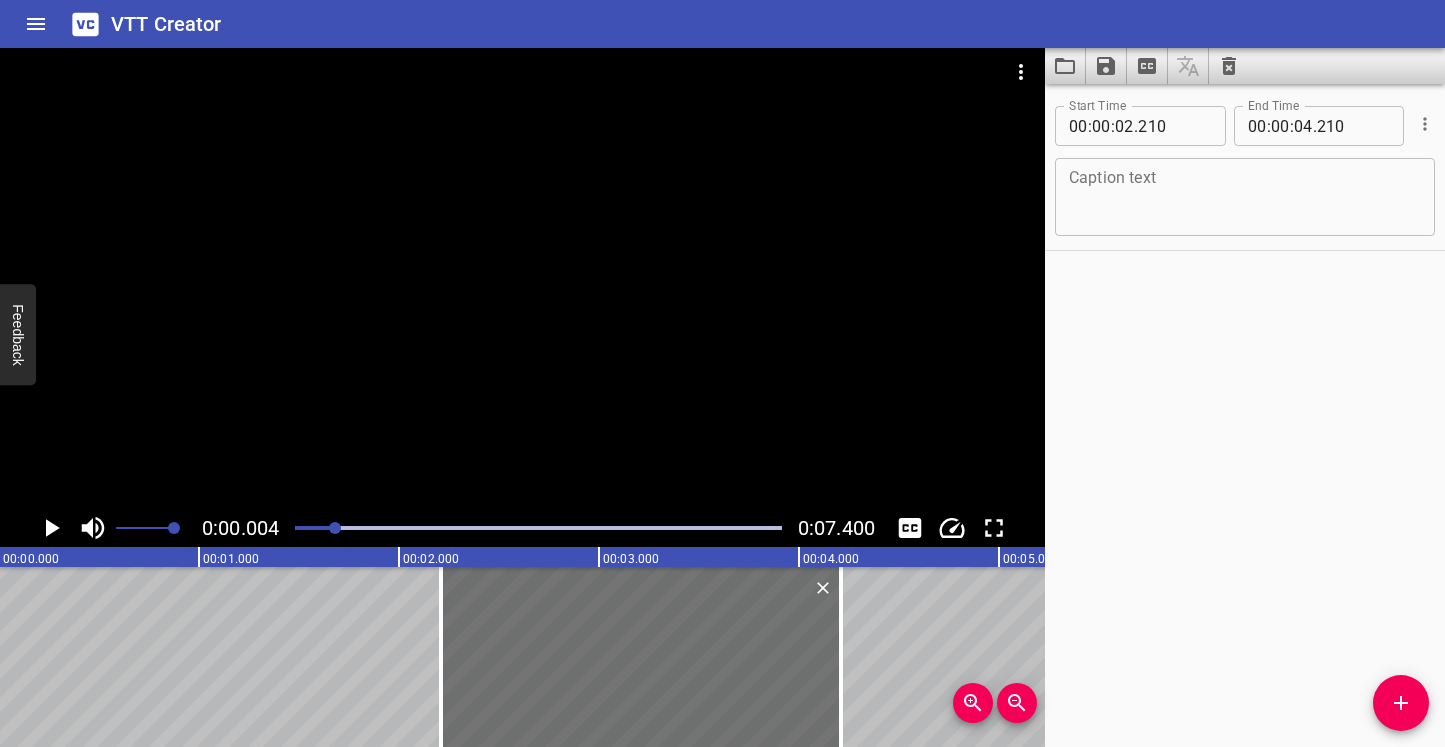 drag, startPoint x: 309, startPoint y: 528, endPoint x: 338, endPoint y: 527, distance: 29.017237 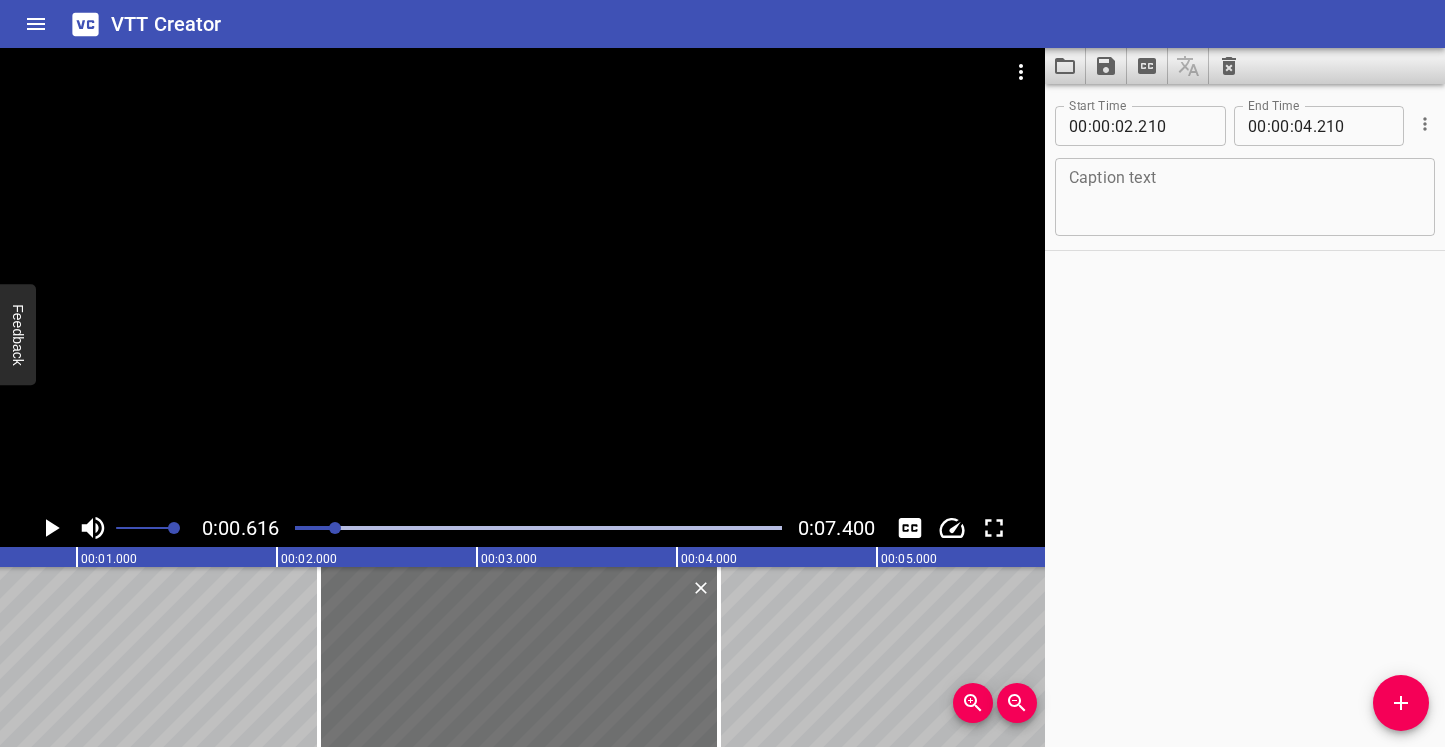 click at bounding box center (92, 528) 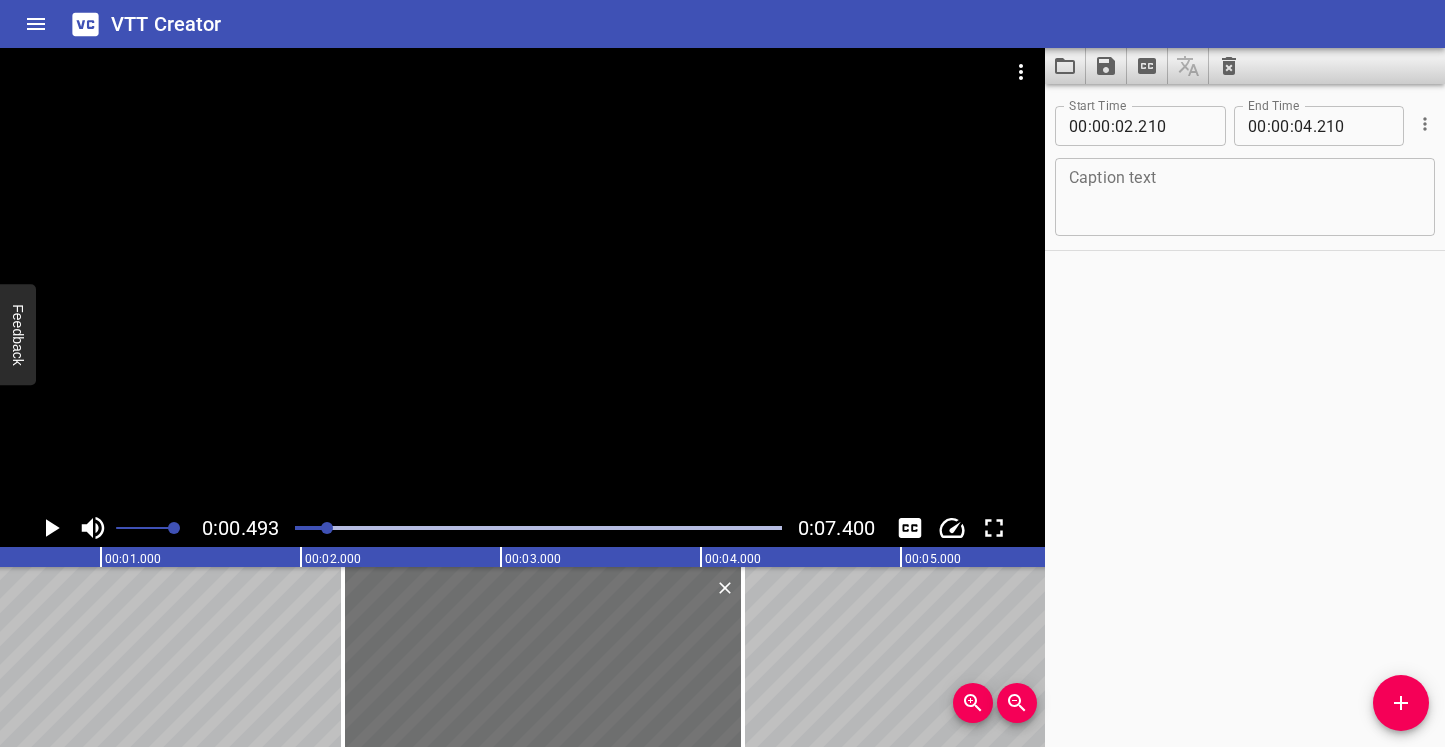 click at bounding box center [538, 528] 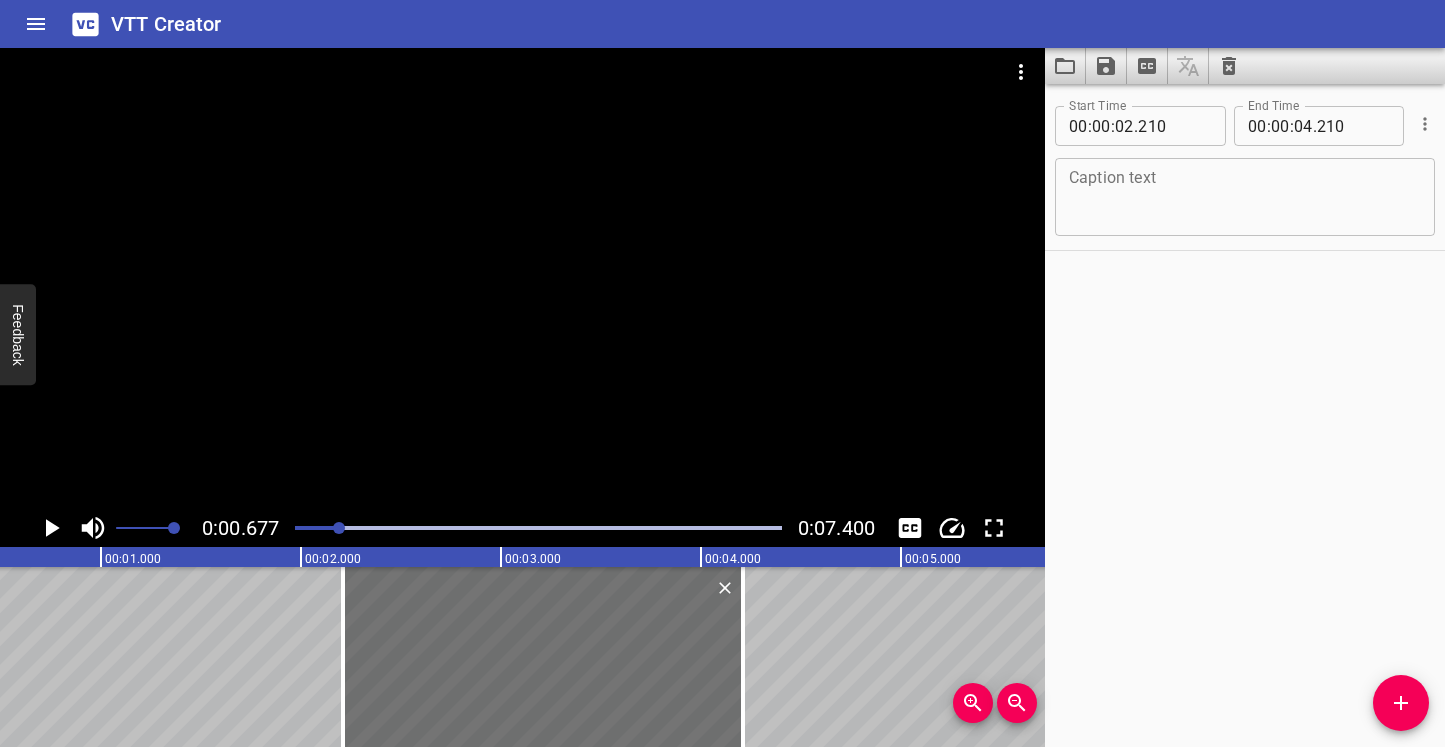 scroll, scrollTop: 0, scrollLeft: 135, axis: horizontal 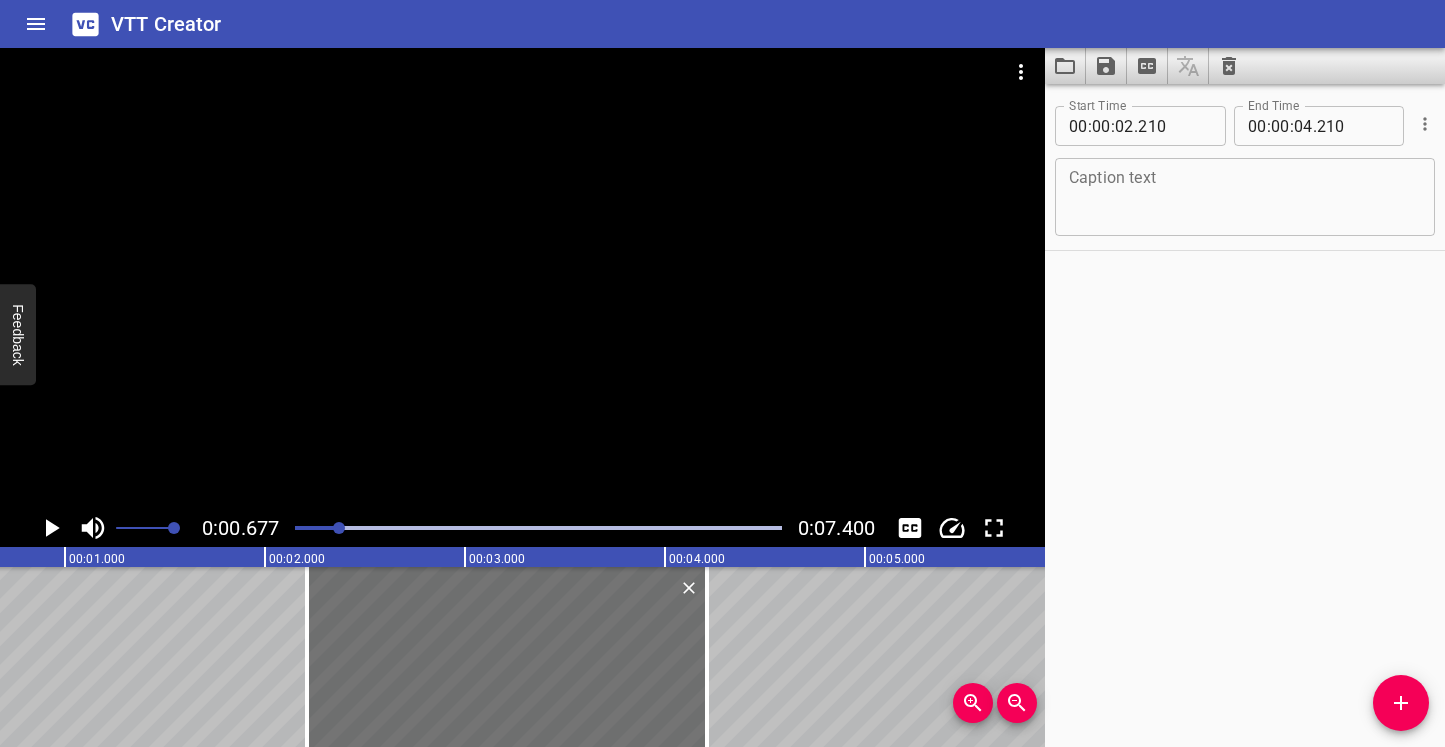 click at bounding box center [538, 528] 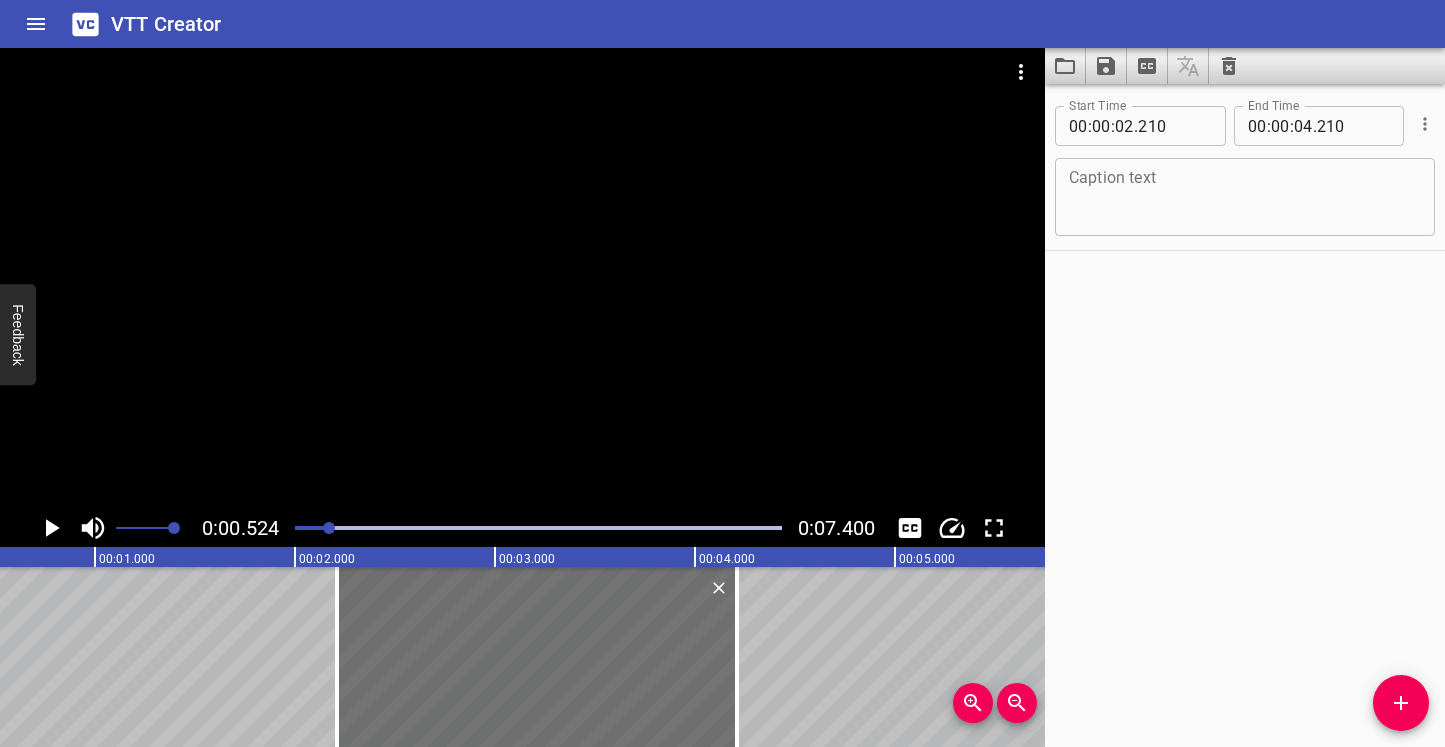 click at bounding box center (538, 528) 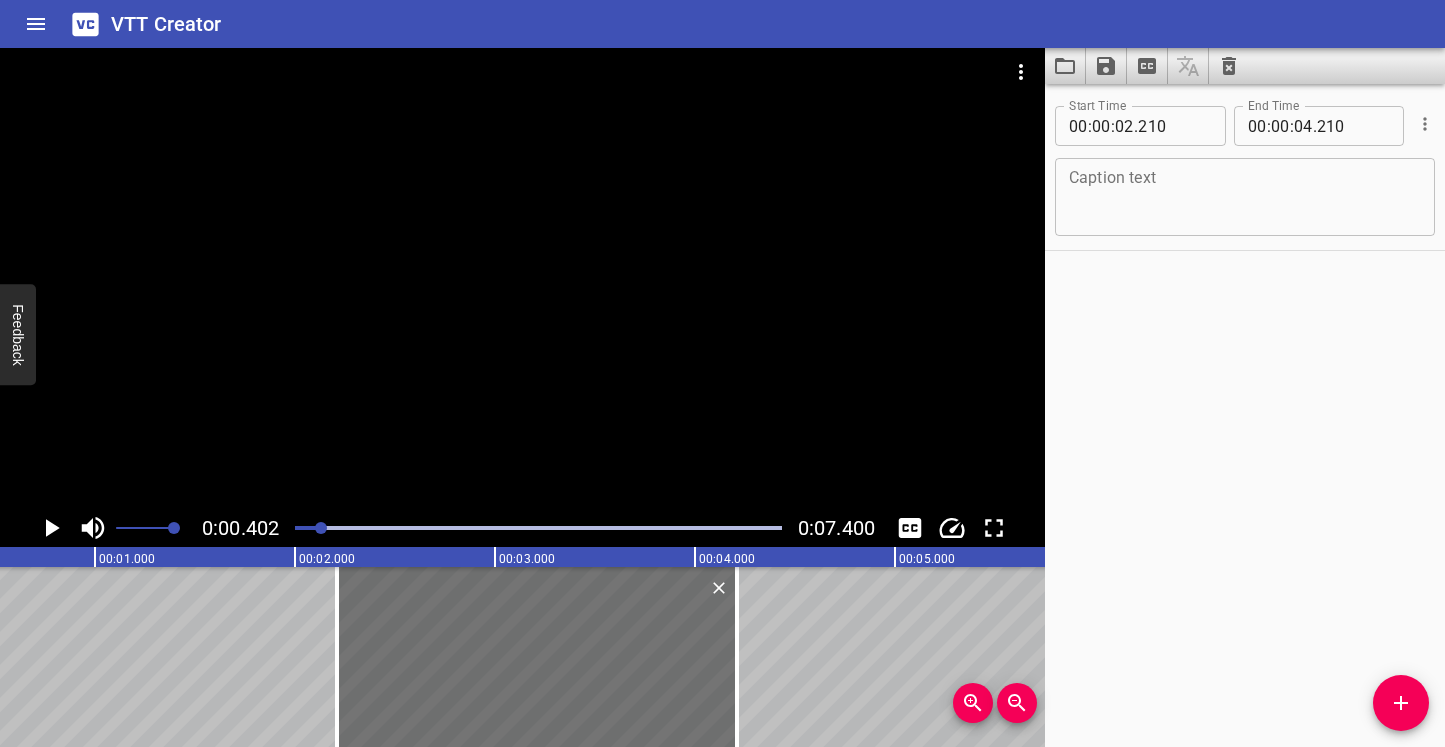 scroll, scrollTop: 0, scrollLeft: 80, axis: horizontal 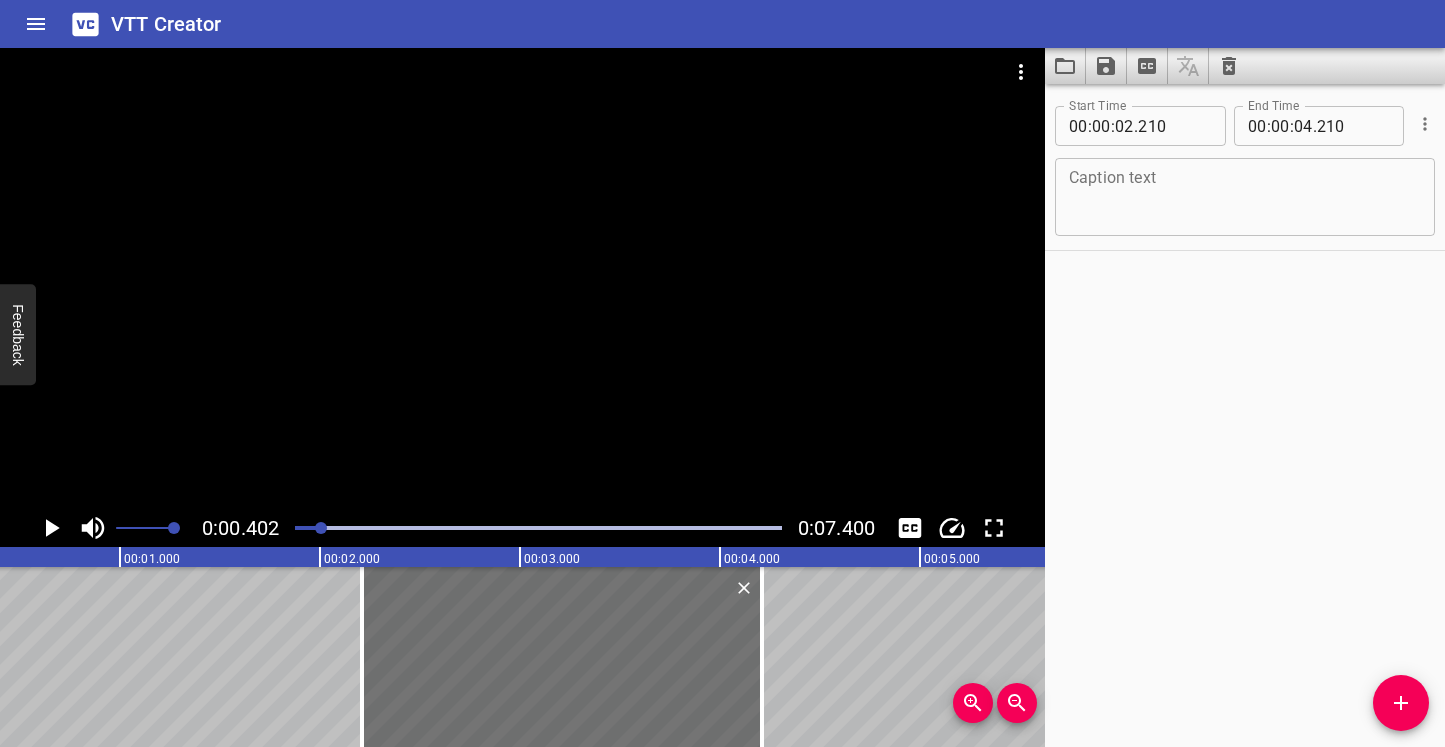 click at bounding box center [321, 528] 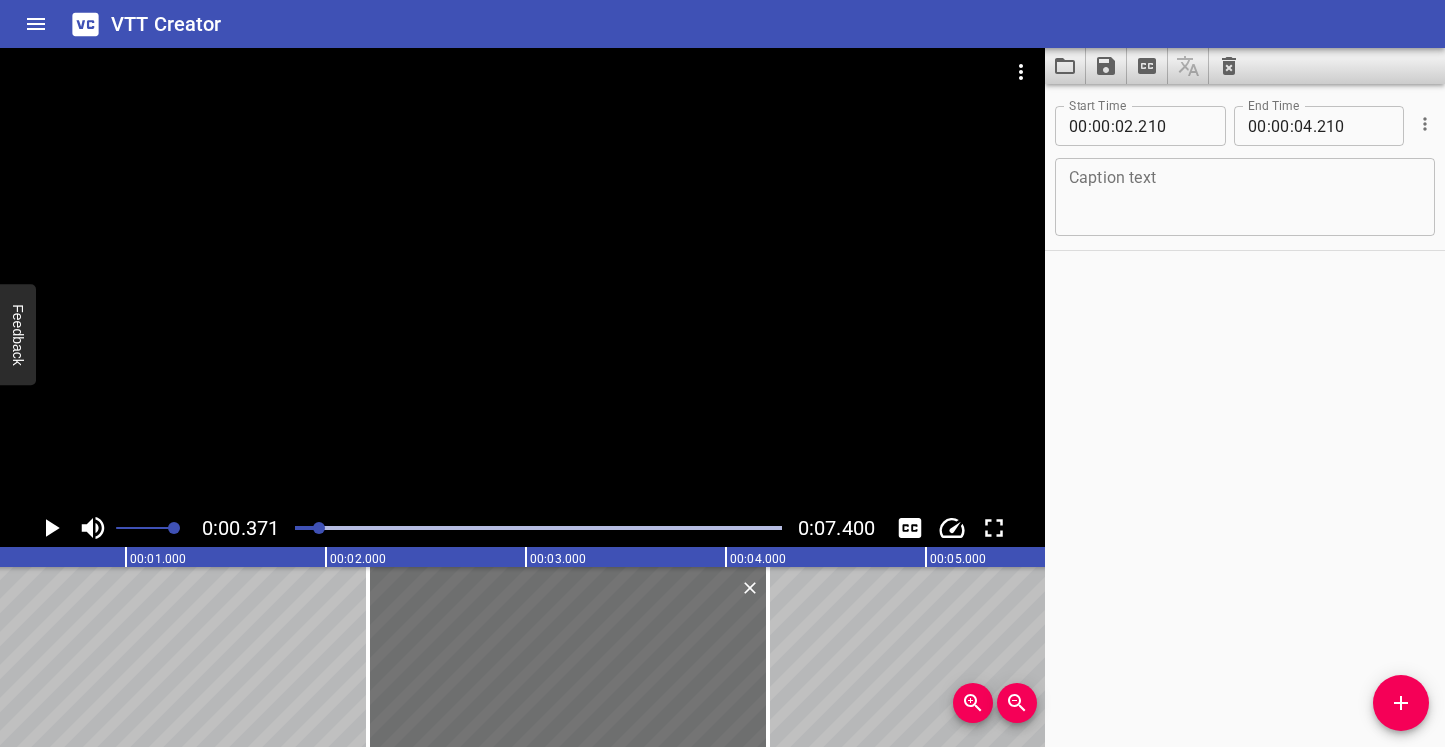 click at bounding box center [319, 528] 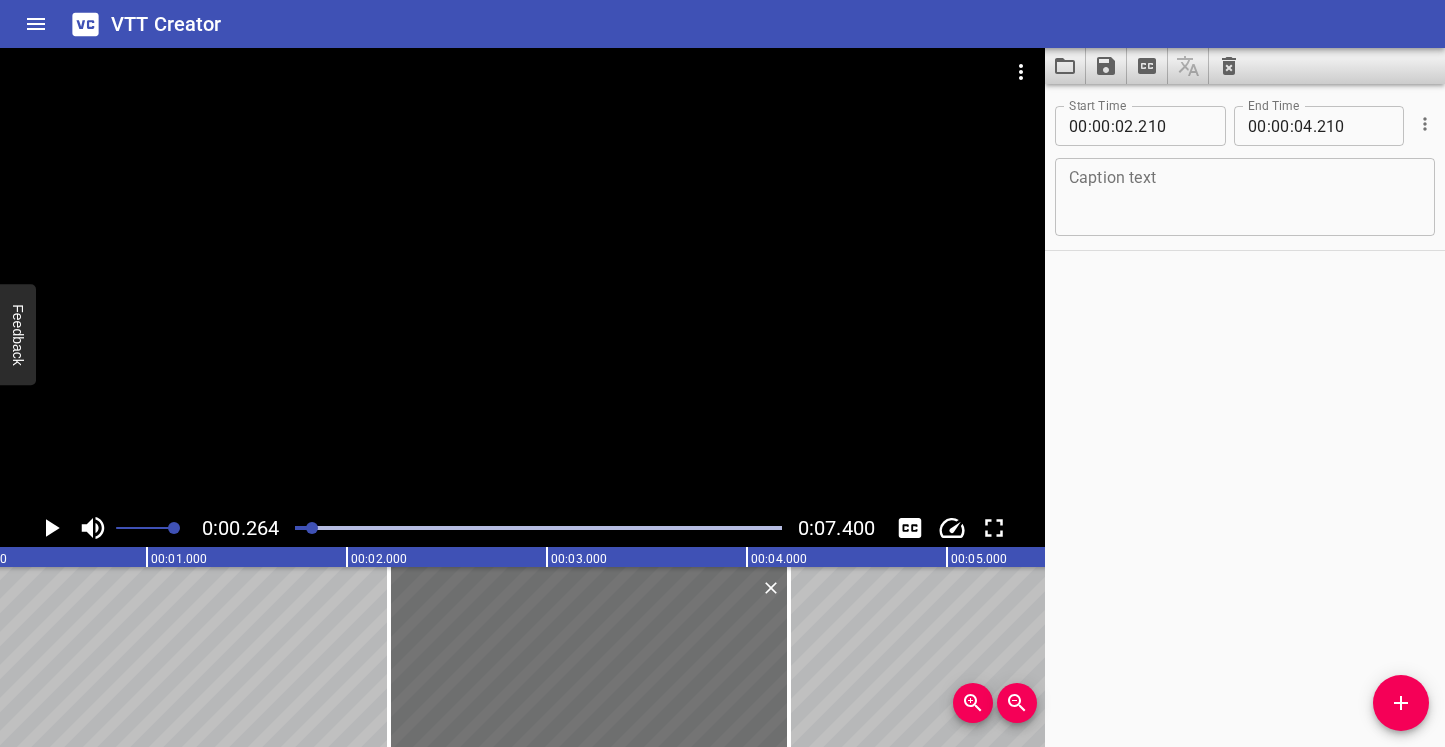 click at bounding box center (538, 528) 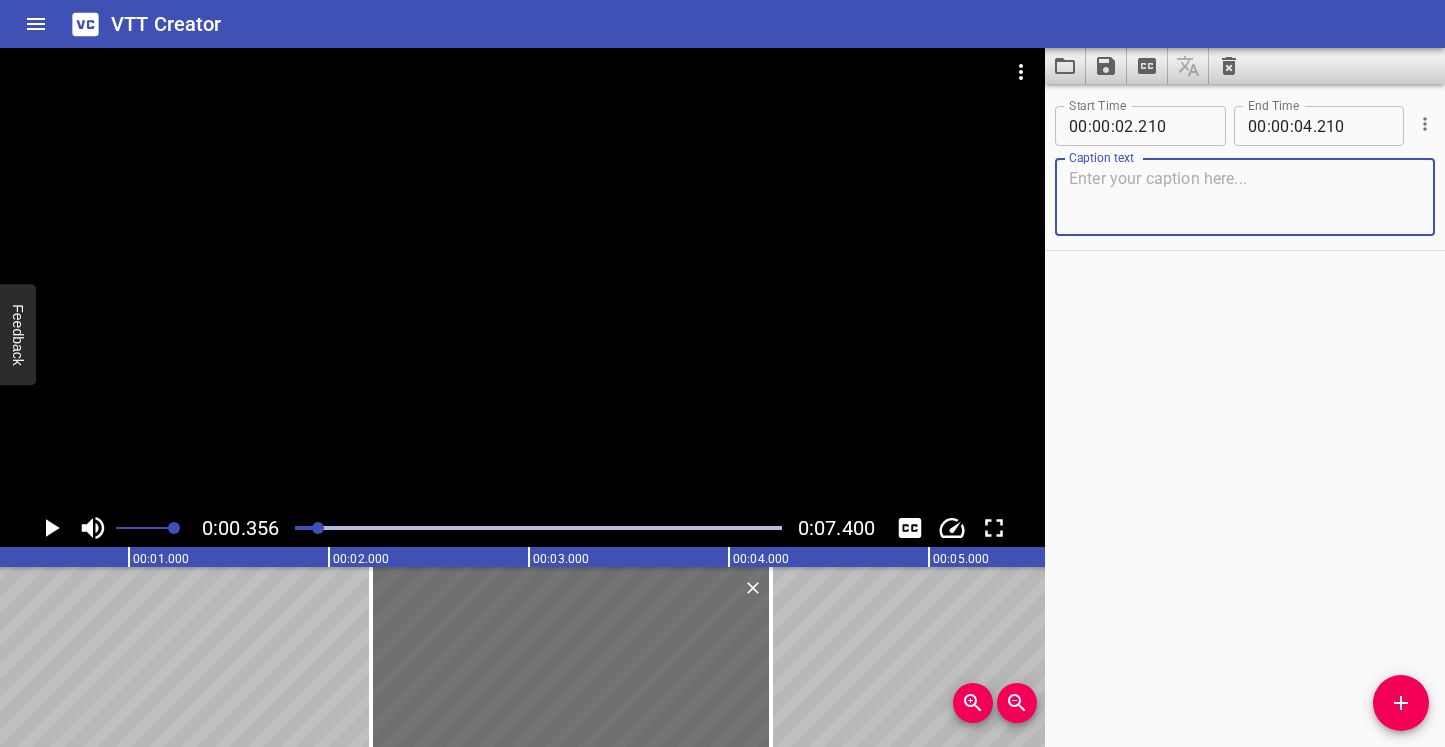 click at bounding box center [1245, 197] 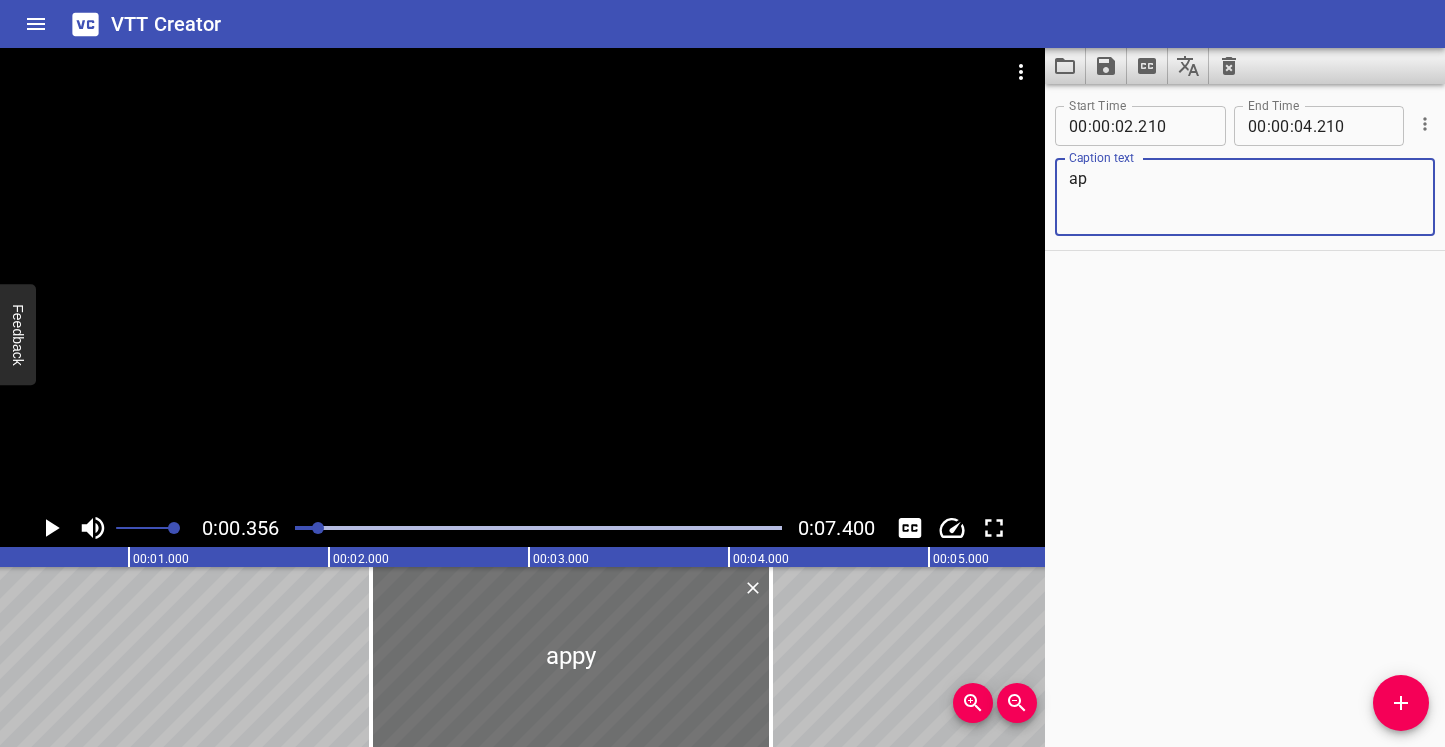type on "a" 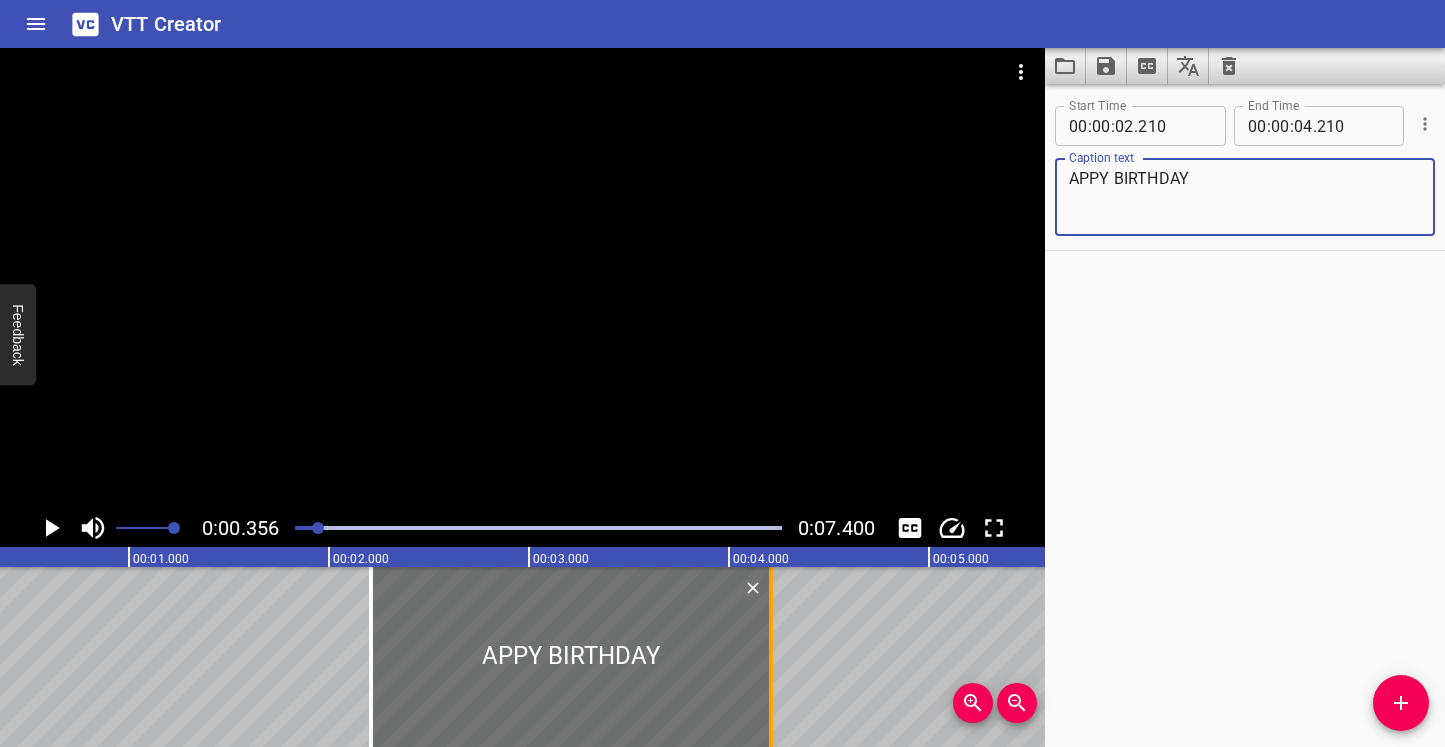 type on "APPY BIRTHDAY" 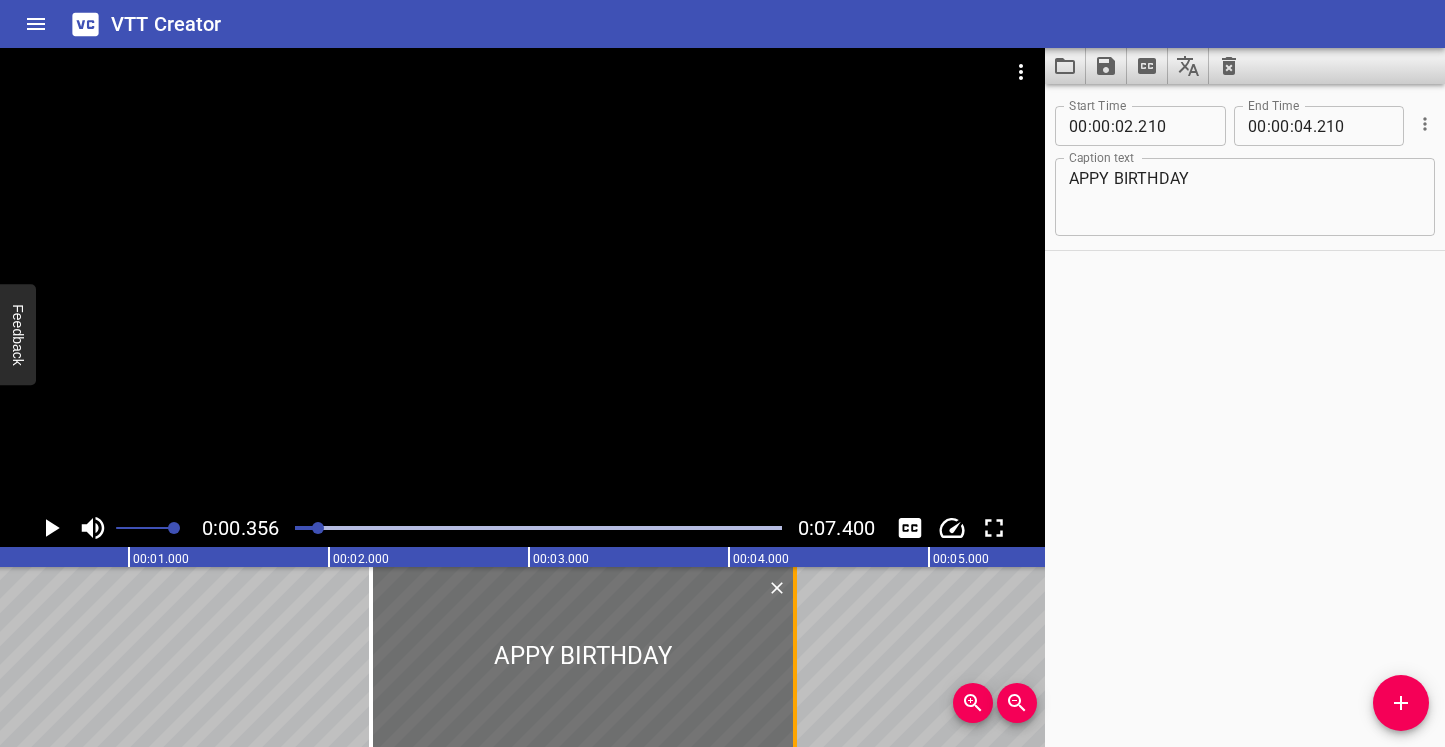 drag, startPoint x: 767, startPoint y: 680, endPoint x: 798, endPoint y: 678, distance: 31.06445 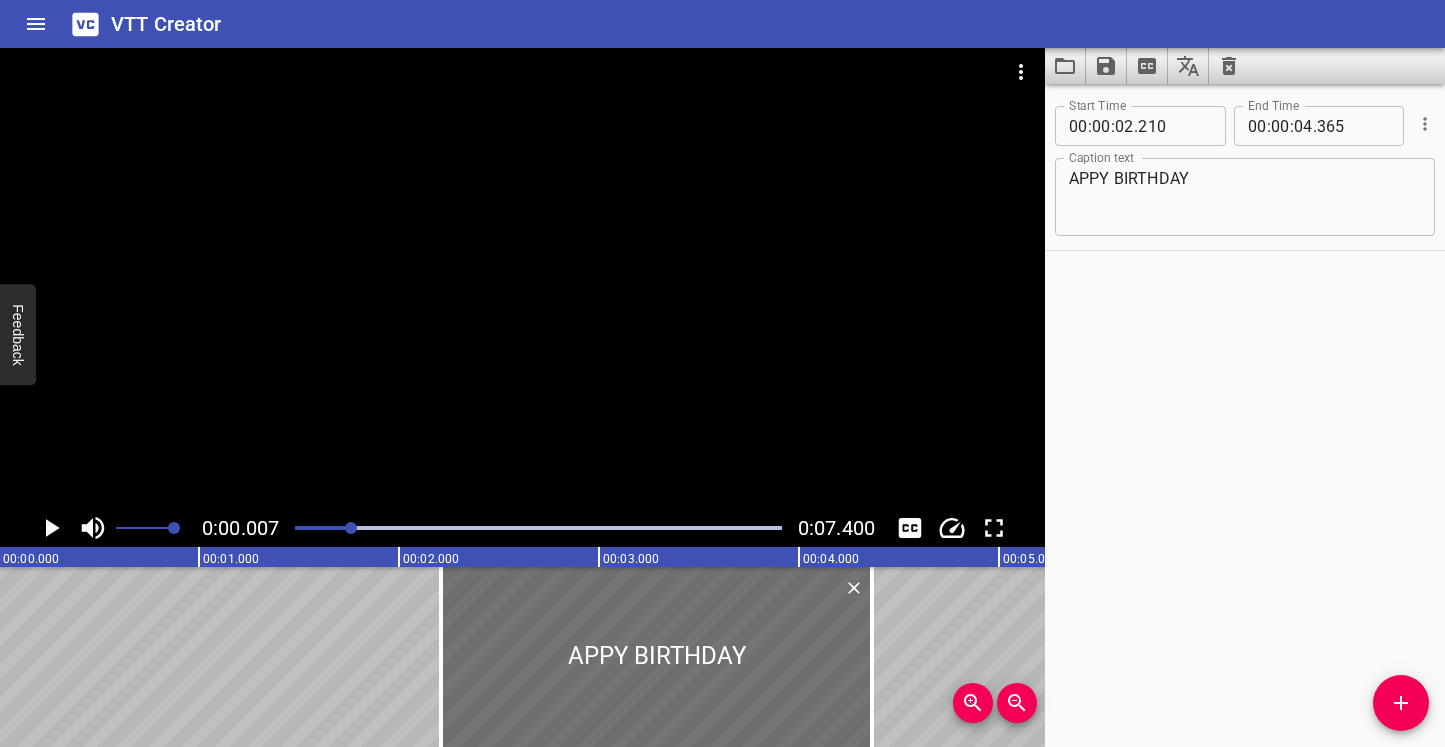 drag, startPoint x: 325, startPoint y: 525, endPoint x: 353, endPoint y: 526, distance: 28.01785 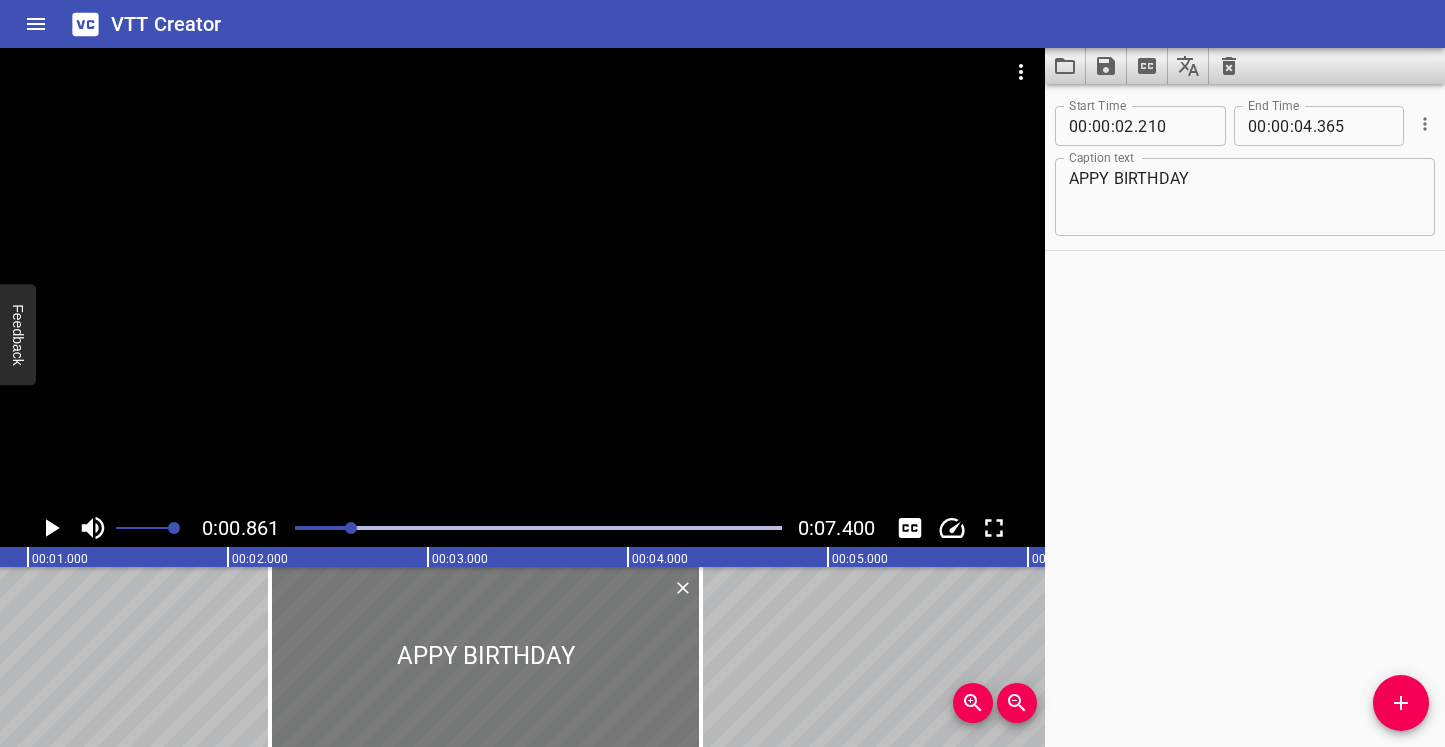 click at bounding box center [485, 657] 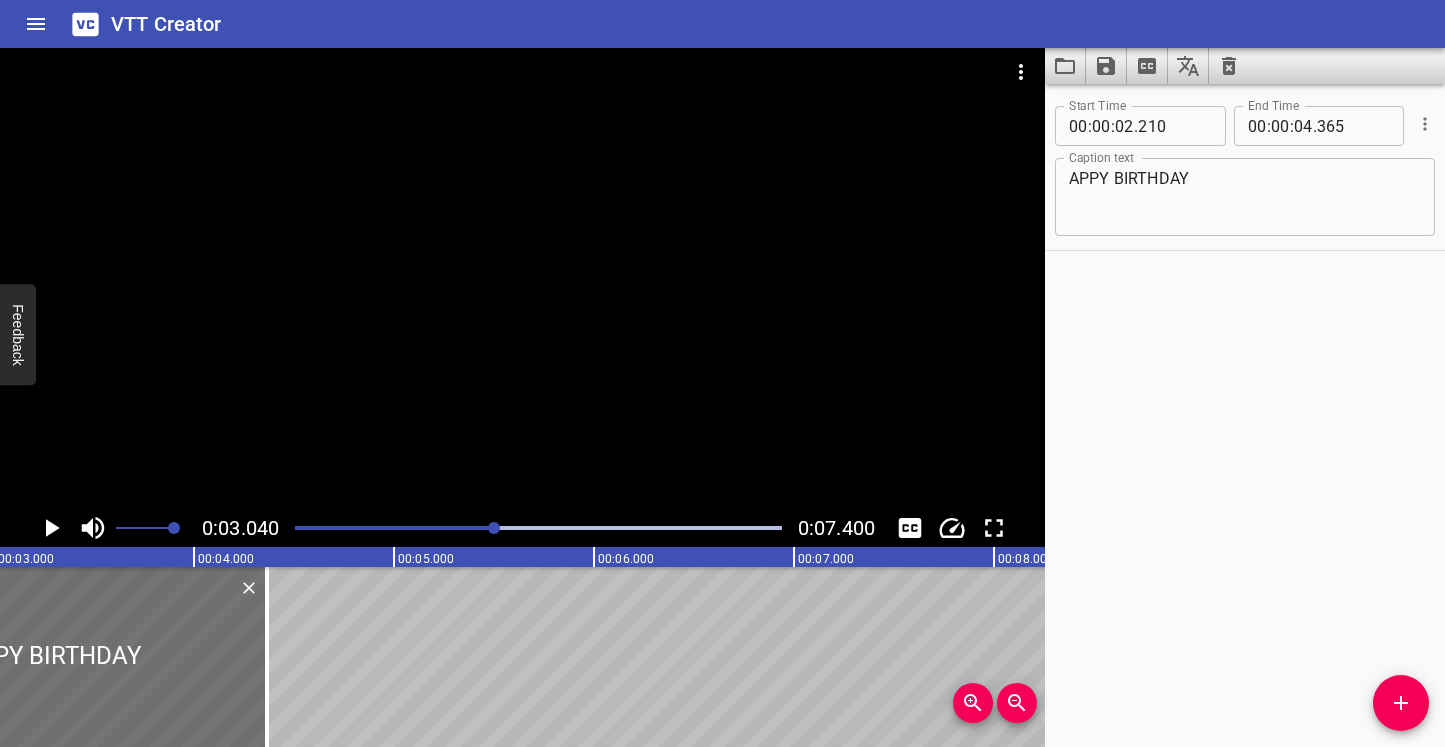 scroll, scrollTop: 0, scrollLeft: 608, axis: horizontal 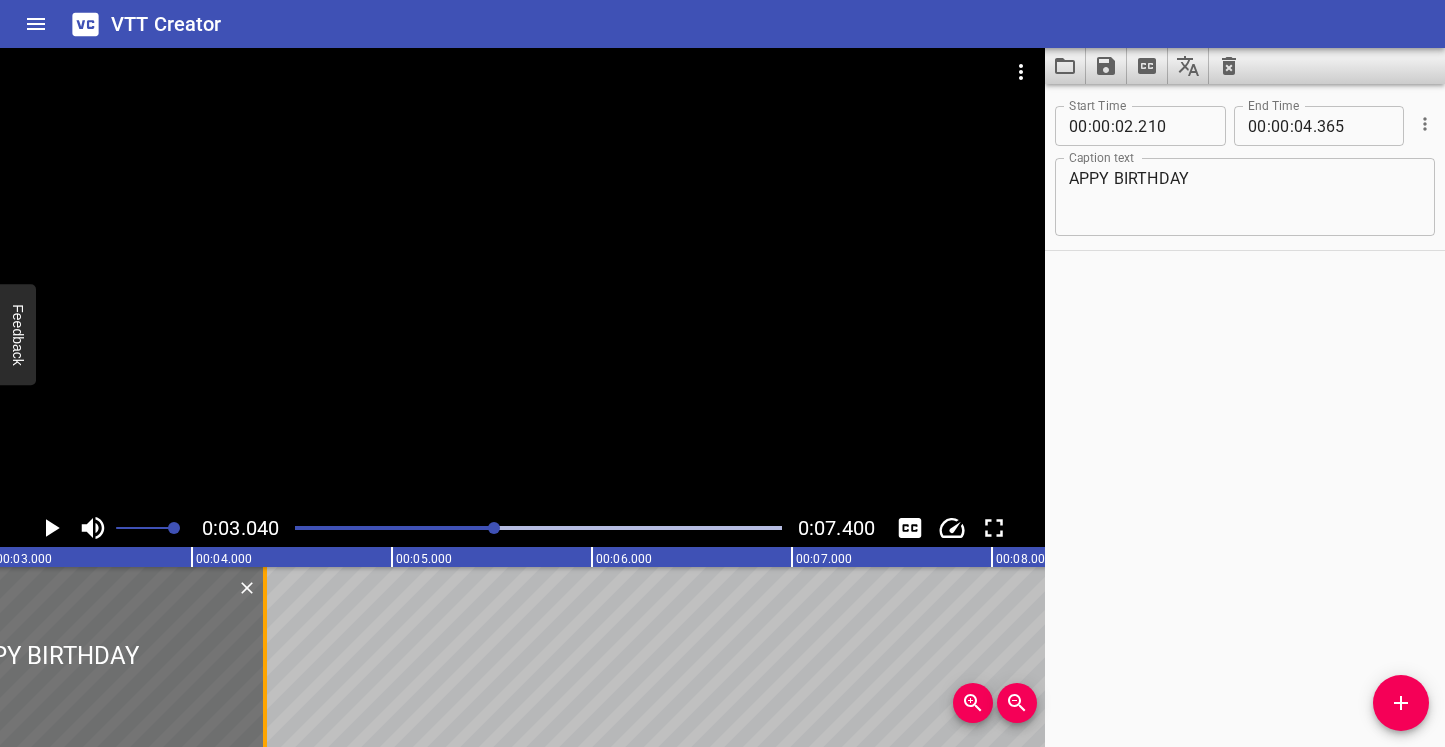 click at bounding box center [265, 657] 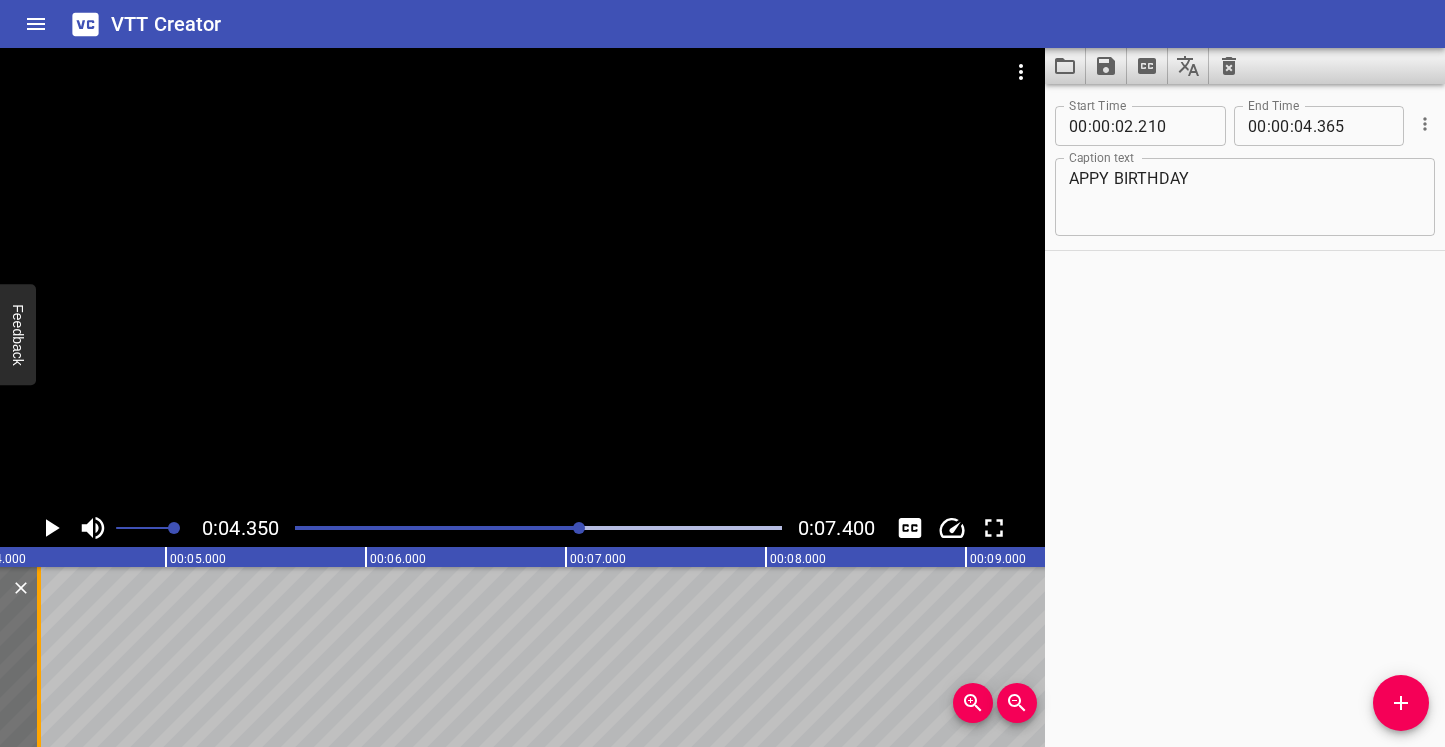 scroll, scrollTop: 0, scrollLeft: 870, axis: horizontal 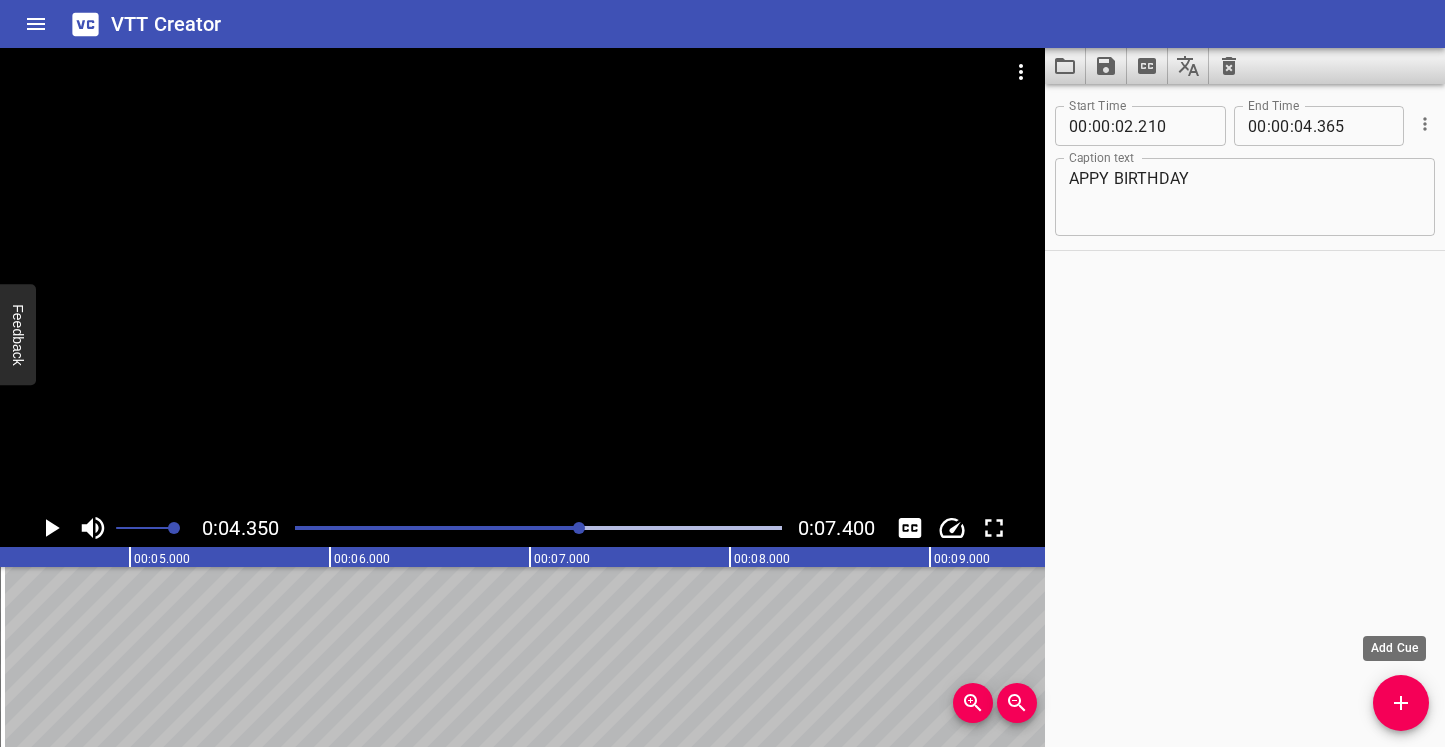 click 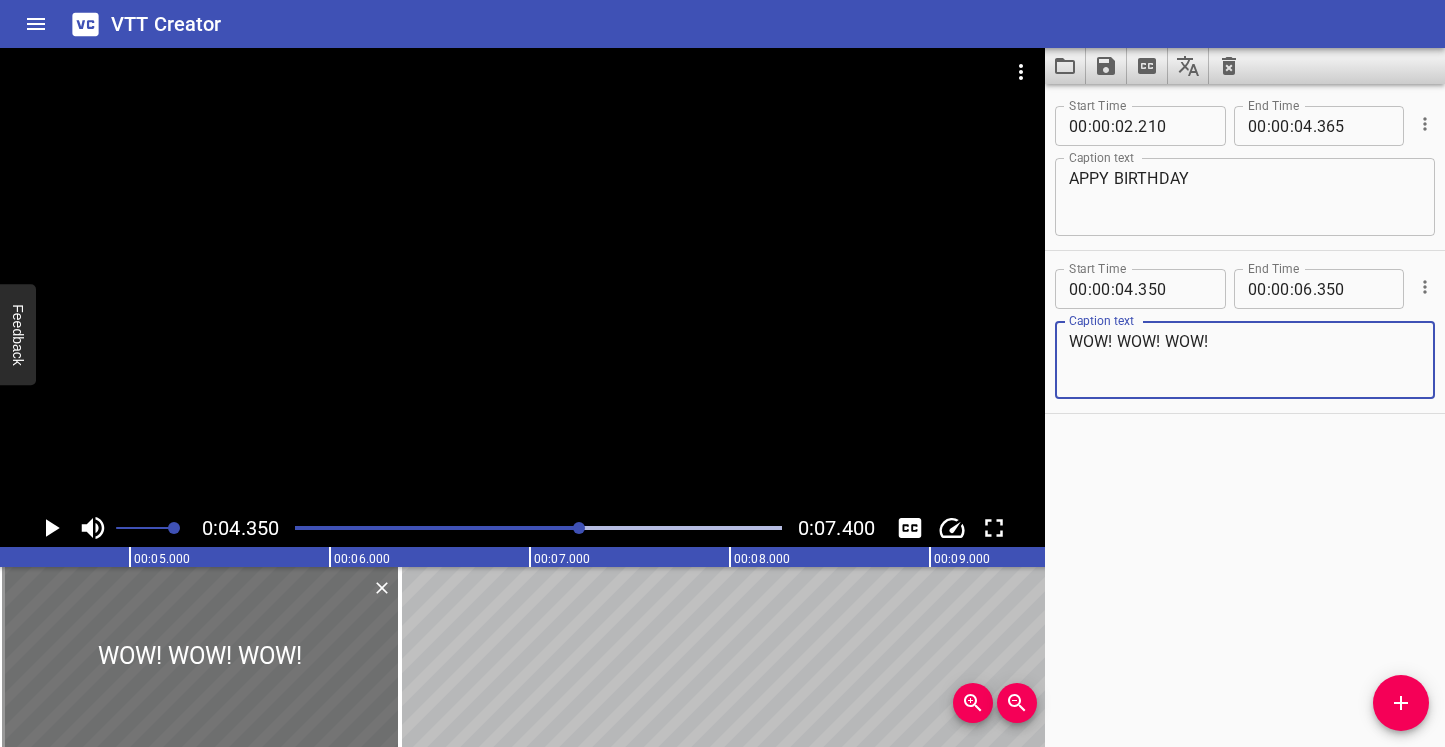 type on "WOW! WOW! WOW!" 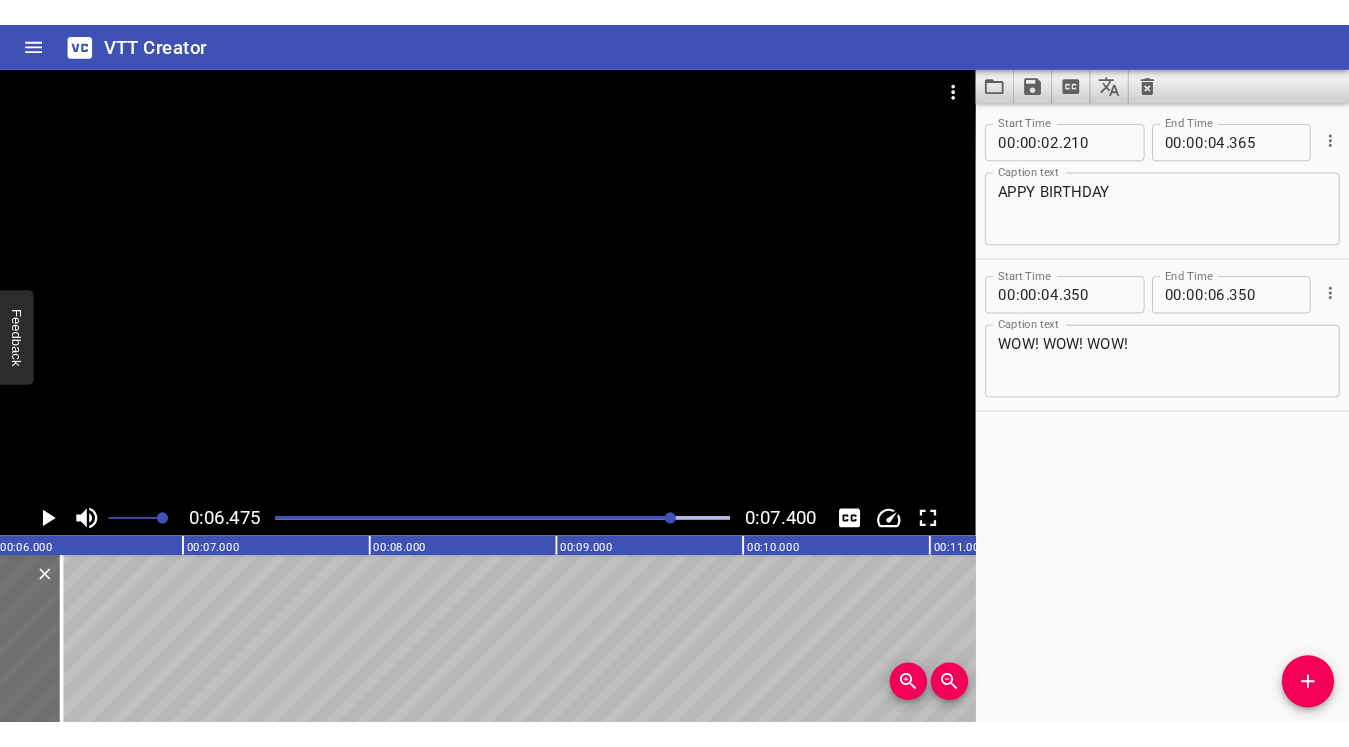 scroll, scrollTop: 0, scrollLeft: 1295, axis: horizontal 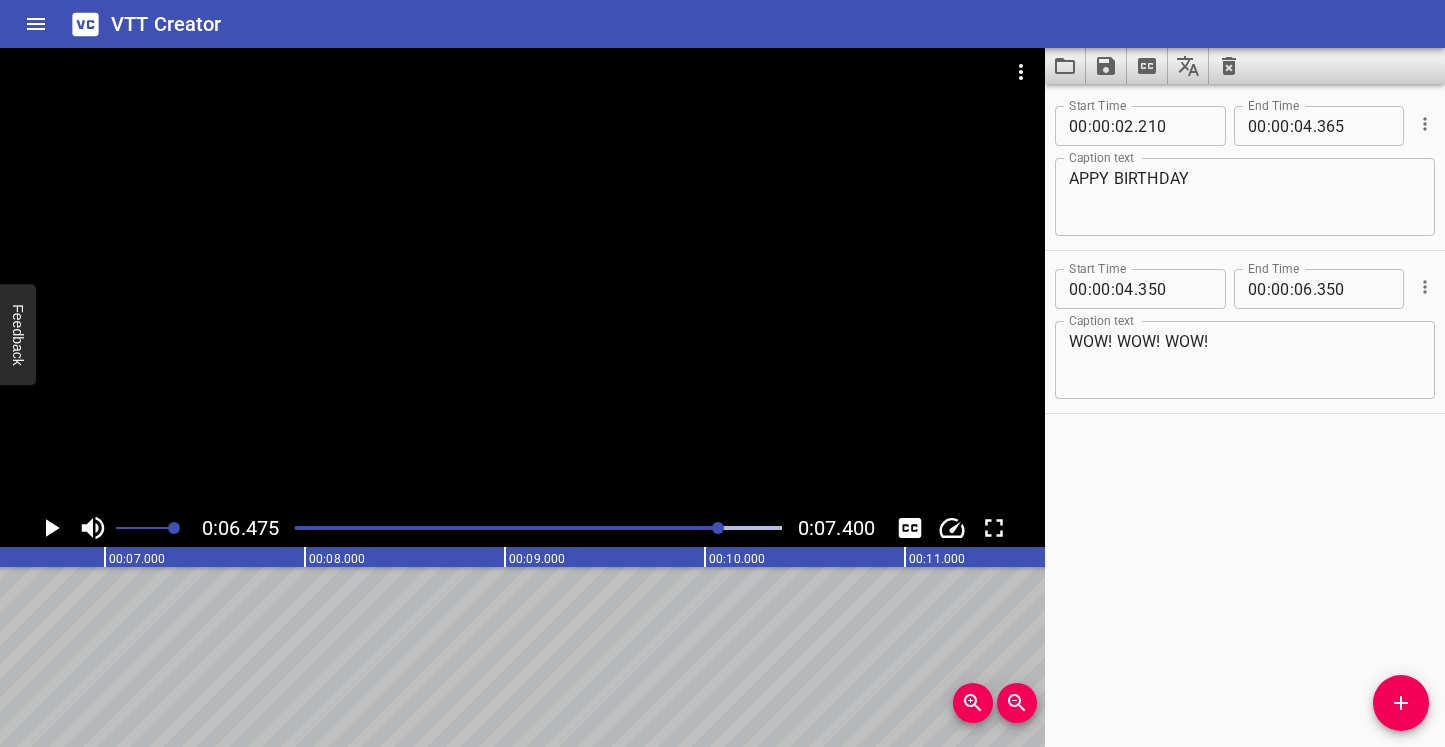 click 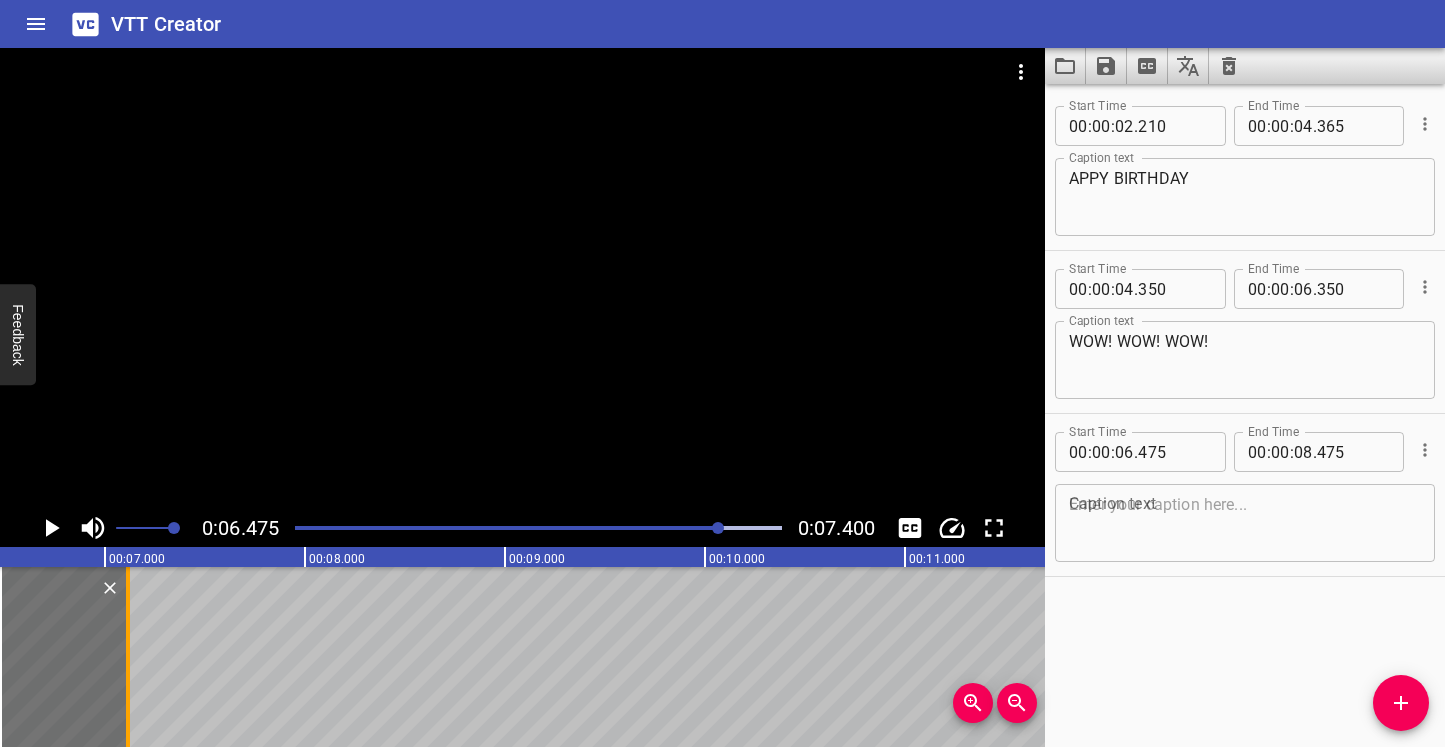 drag, startPoint x: 332, startPoint y: 682, endPoint x: 129, endPoint y: 689, distance: 203.12065 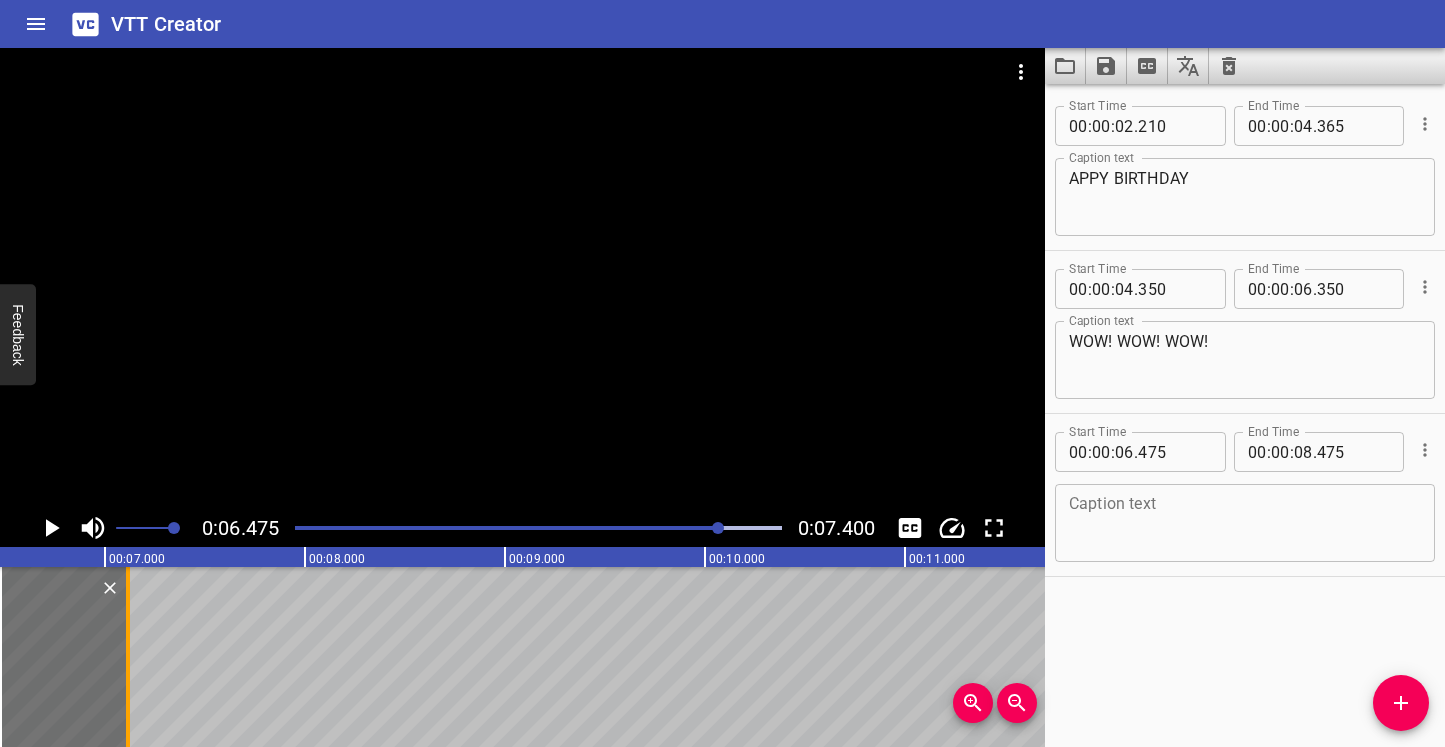 click at bounding box center (128, 657) 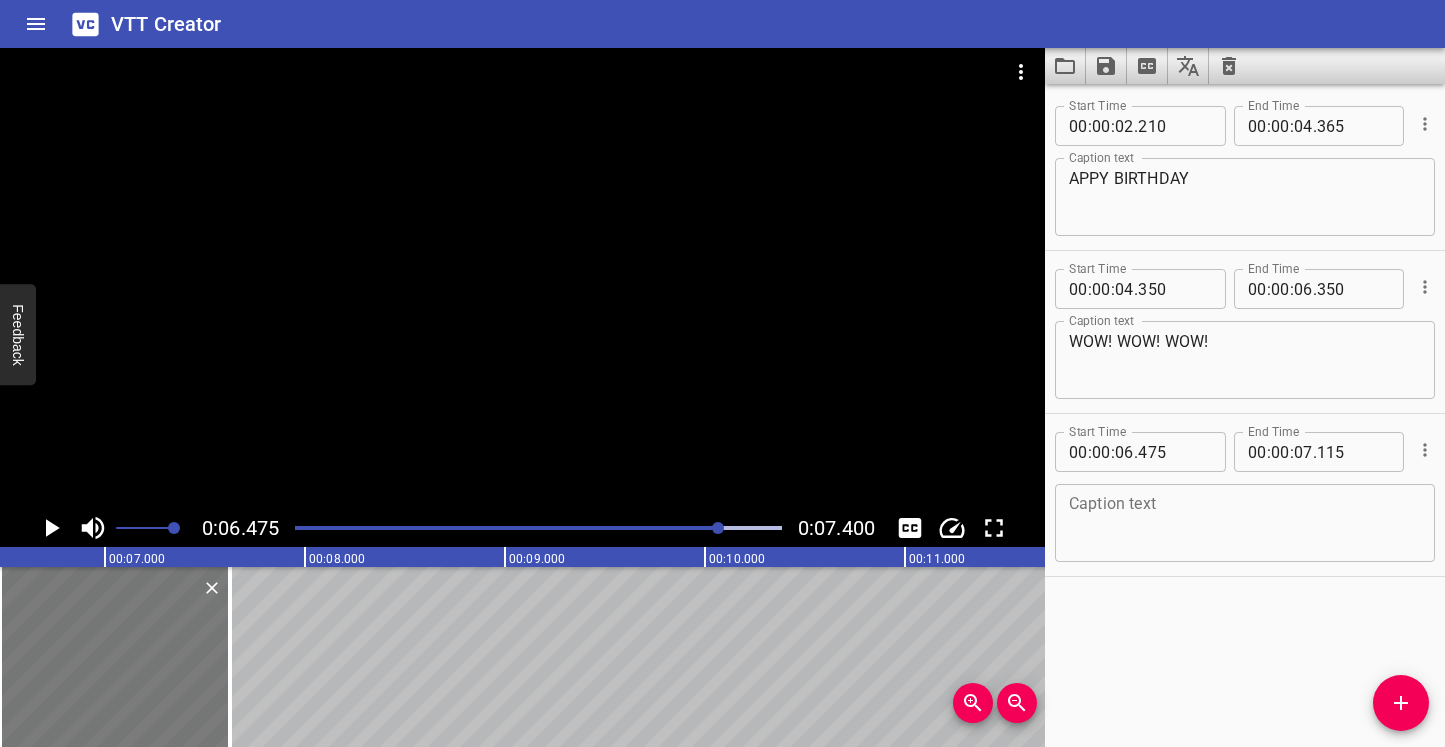 drag, startPoint x: 129, startPoint y: 689, endPoint x: 164, endPoint y: 682, distance: 35.69314 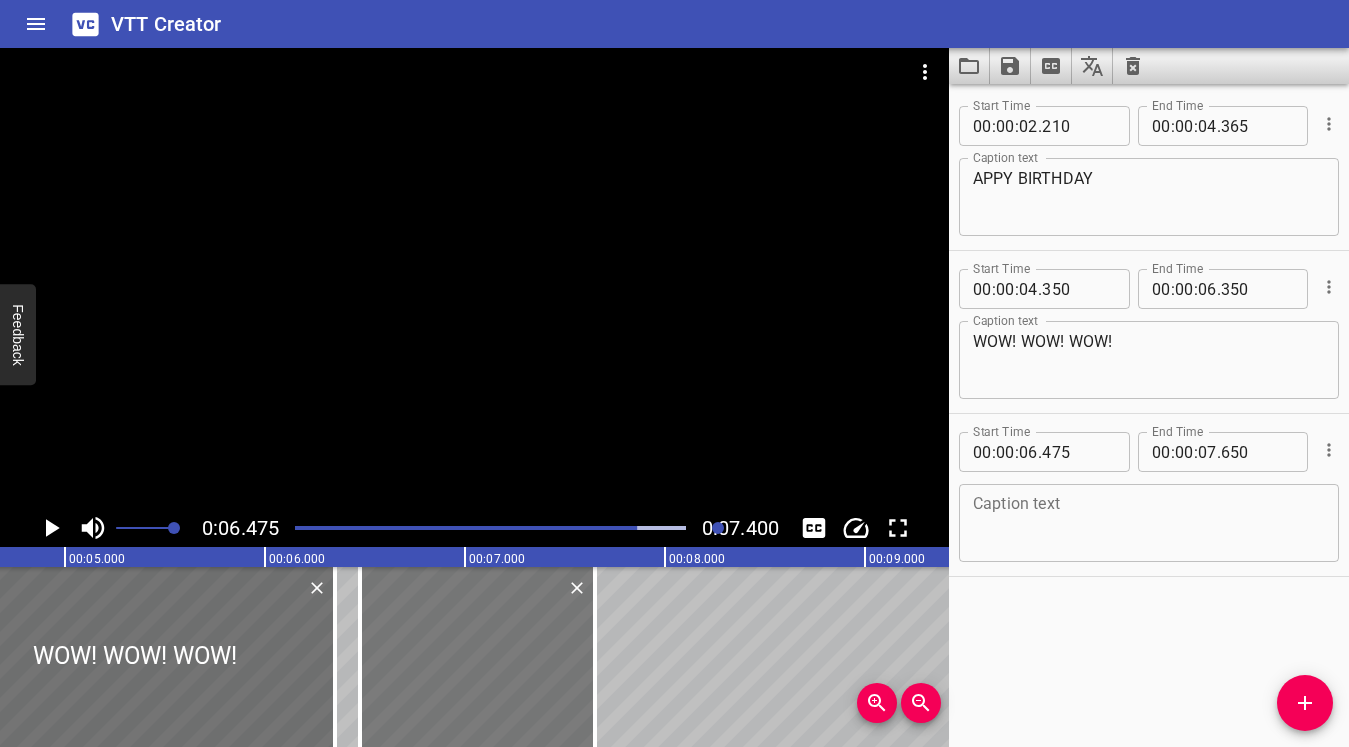 scroll, scrollTop: 0, scrollLeft: 855, axis: horizontal 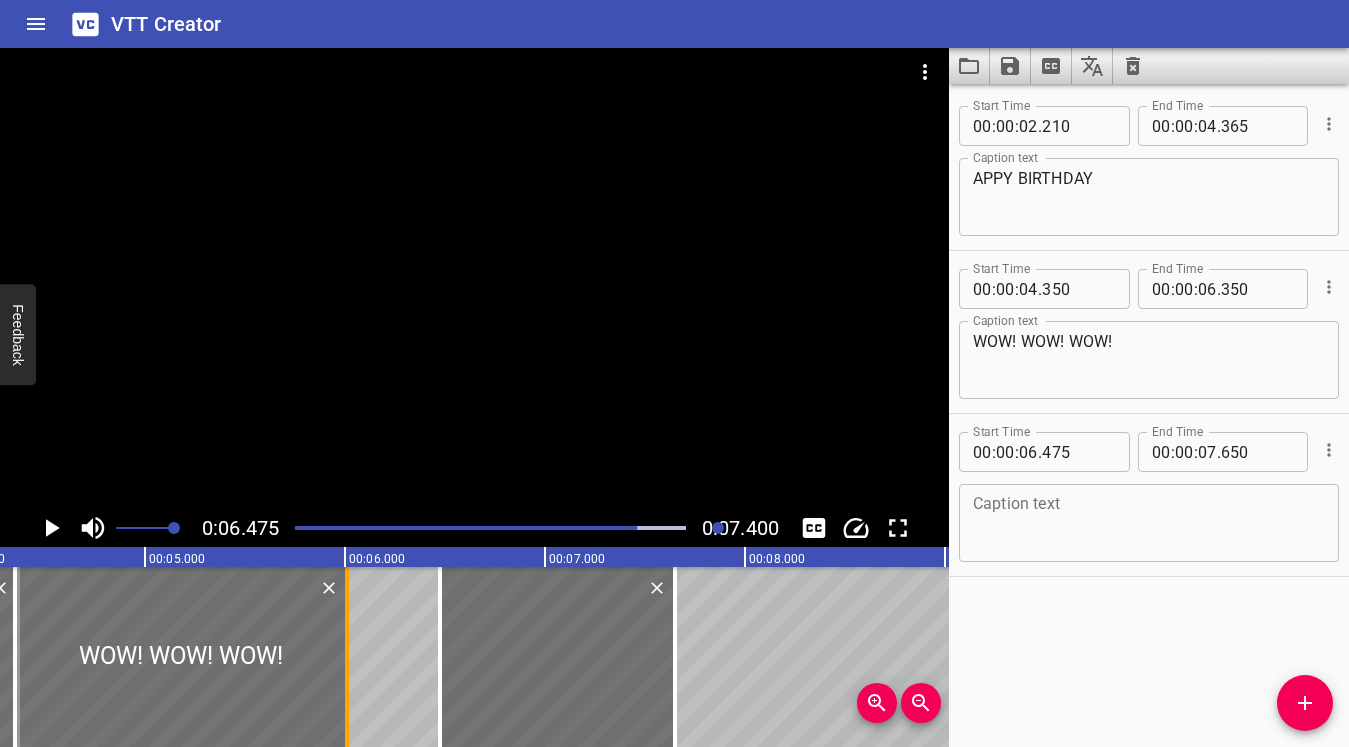 drag, startPoint x: 413, startPoint y: 673, endPoint x: 353, endPoint y: 672, distance: 60.00833 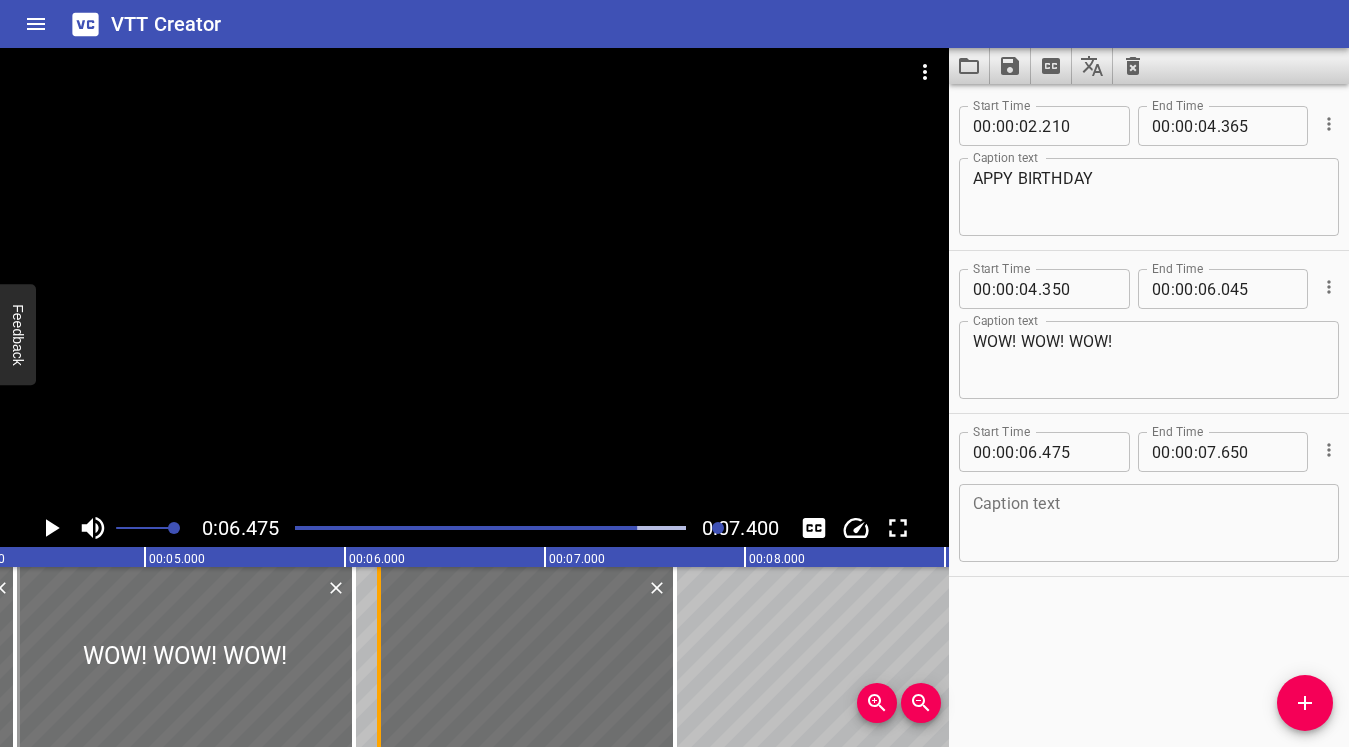 drag, startPoint x: 440, startPoint y: 672, endPoint x: 379, endPoint y: 678, distance: 61.294373 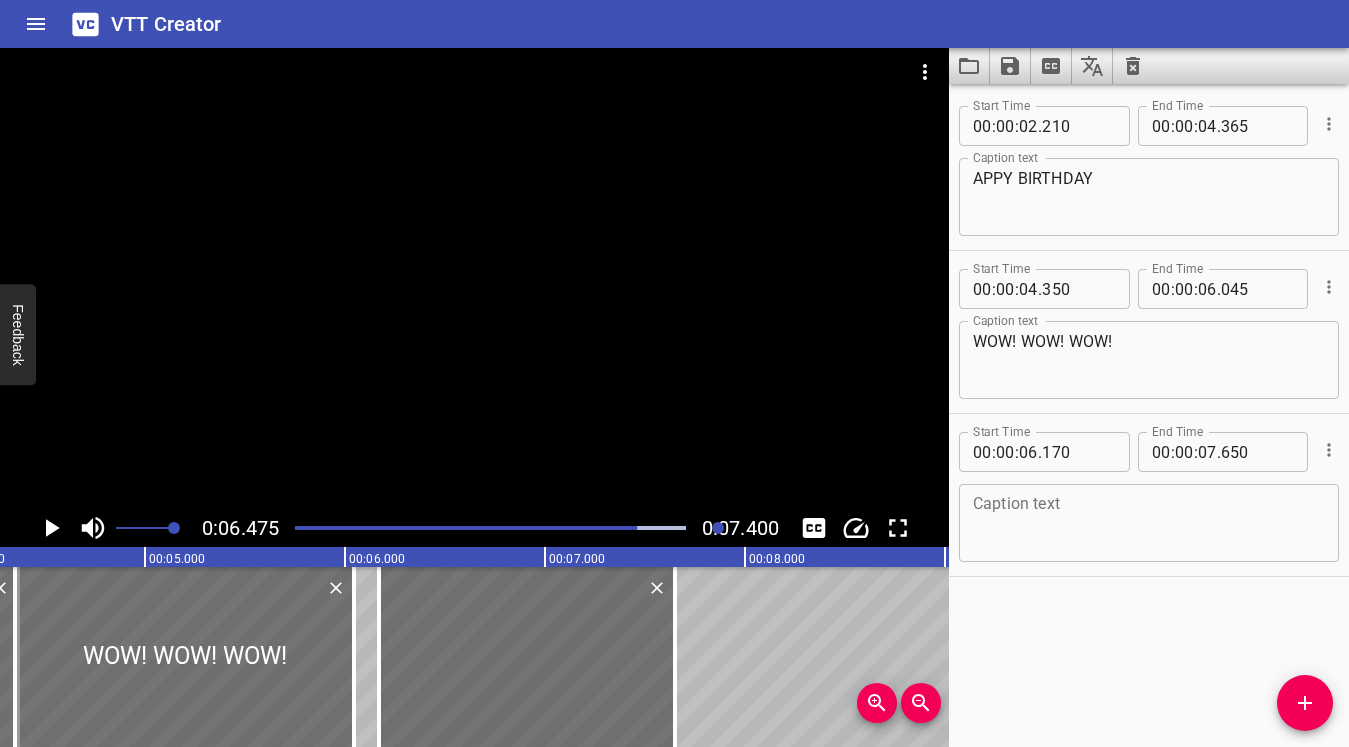 click at bounding box center (1149, 523) 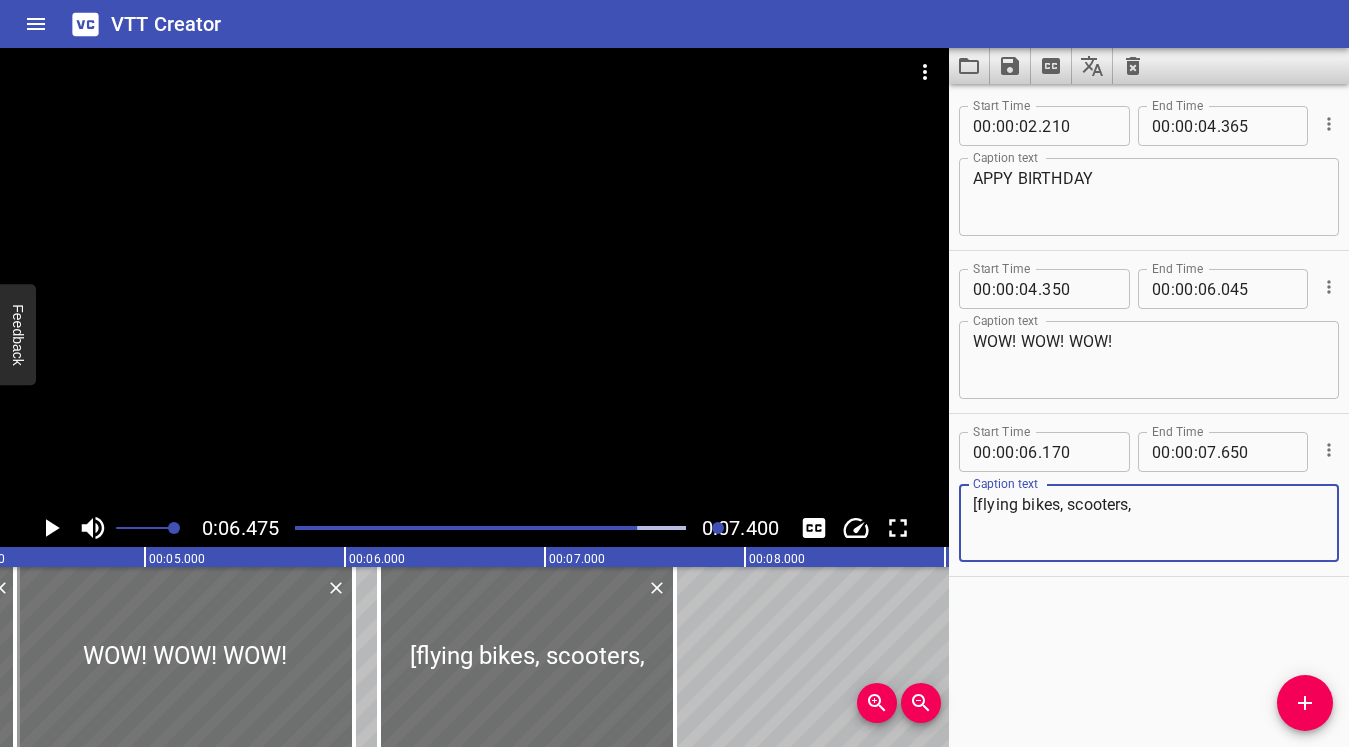 click 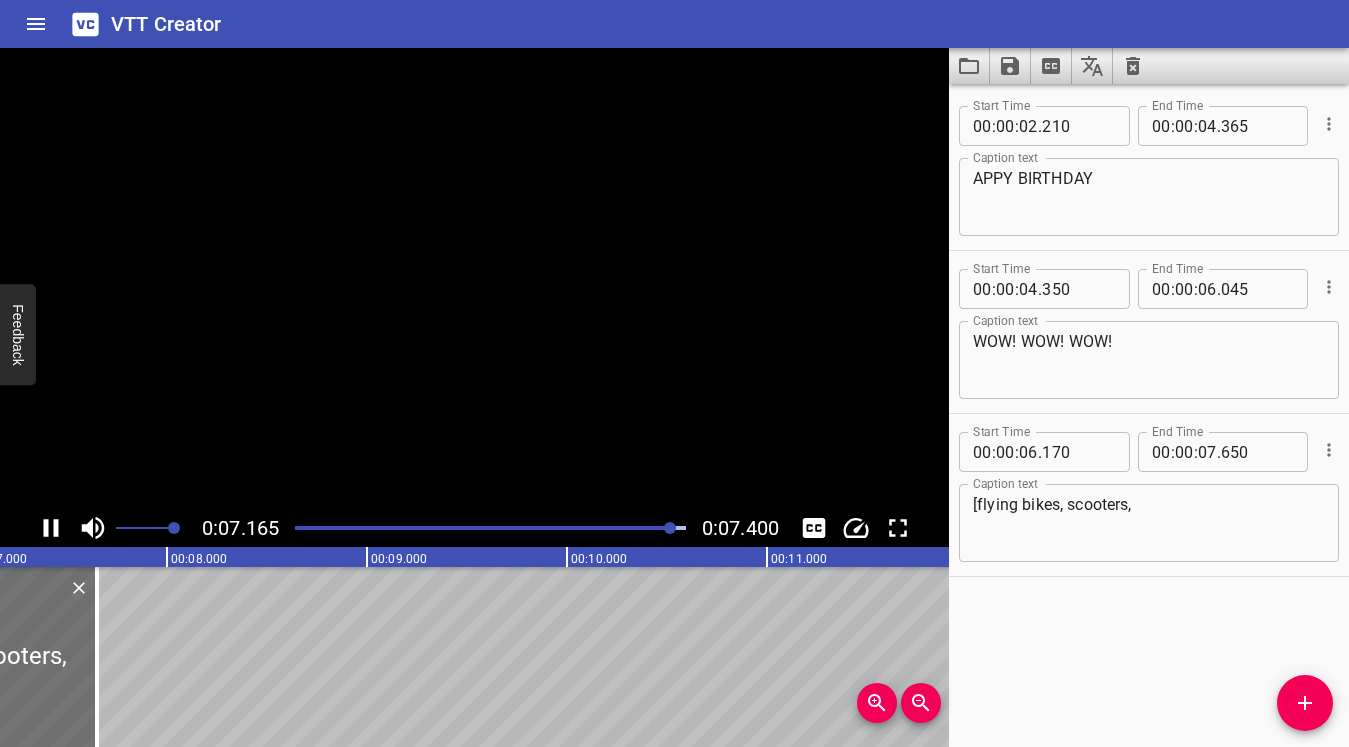 scroll, scrollTop: 0, scrollLeft: 1480, axis: horizontal 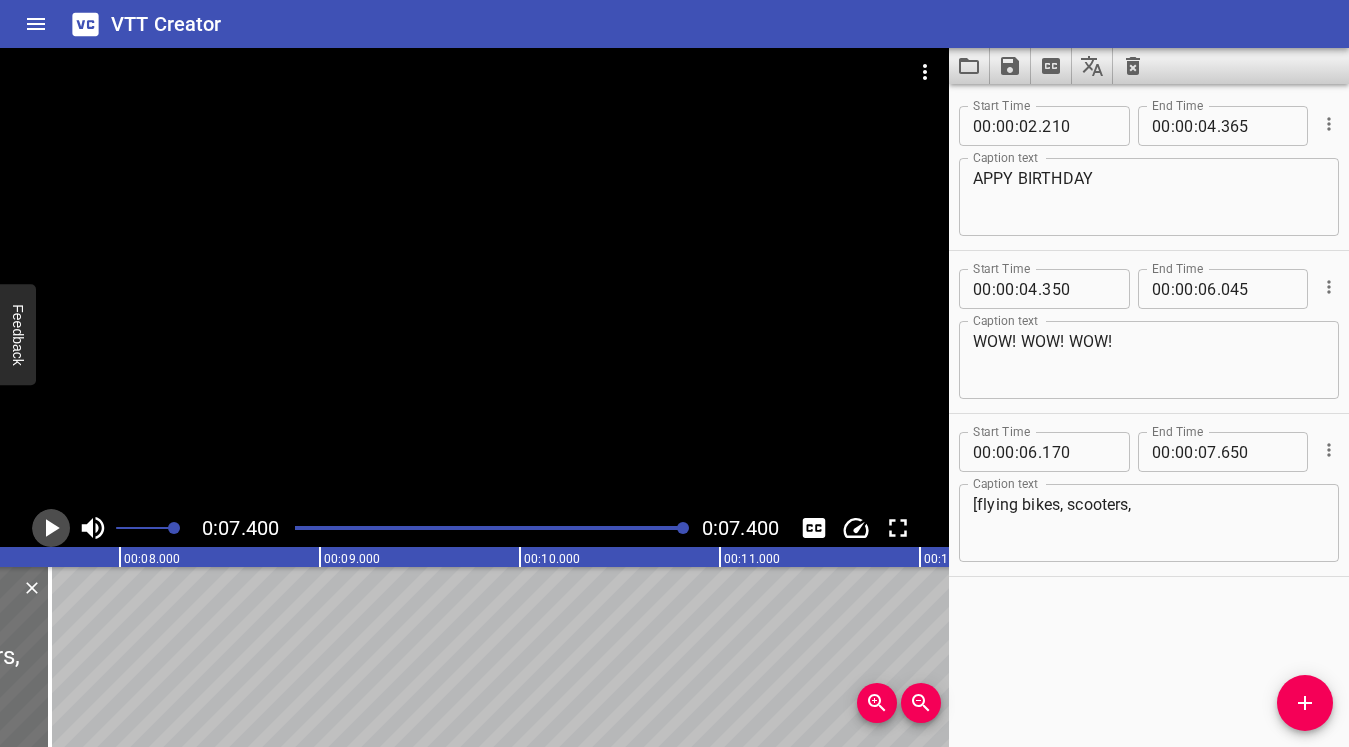 click 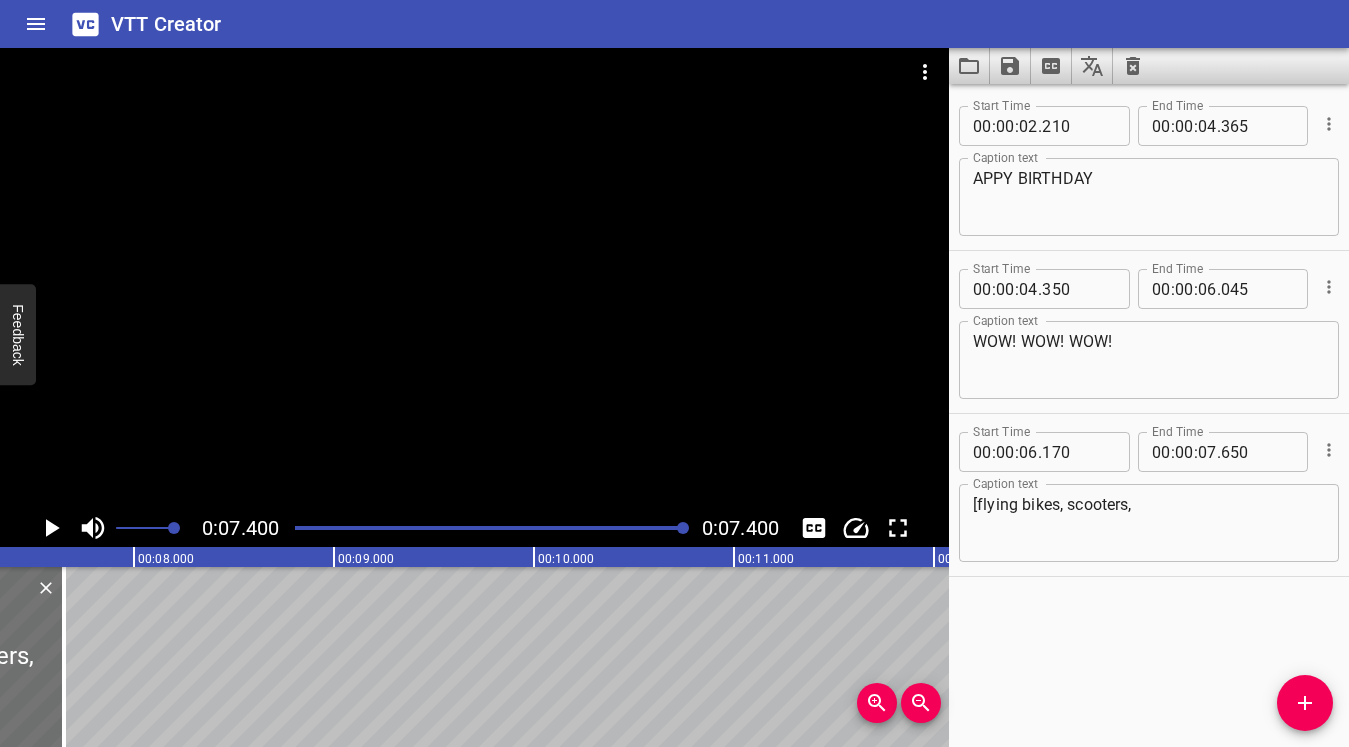 scroll, scrollTop: 0, scrollLeft: 1480, axis: horizontal 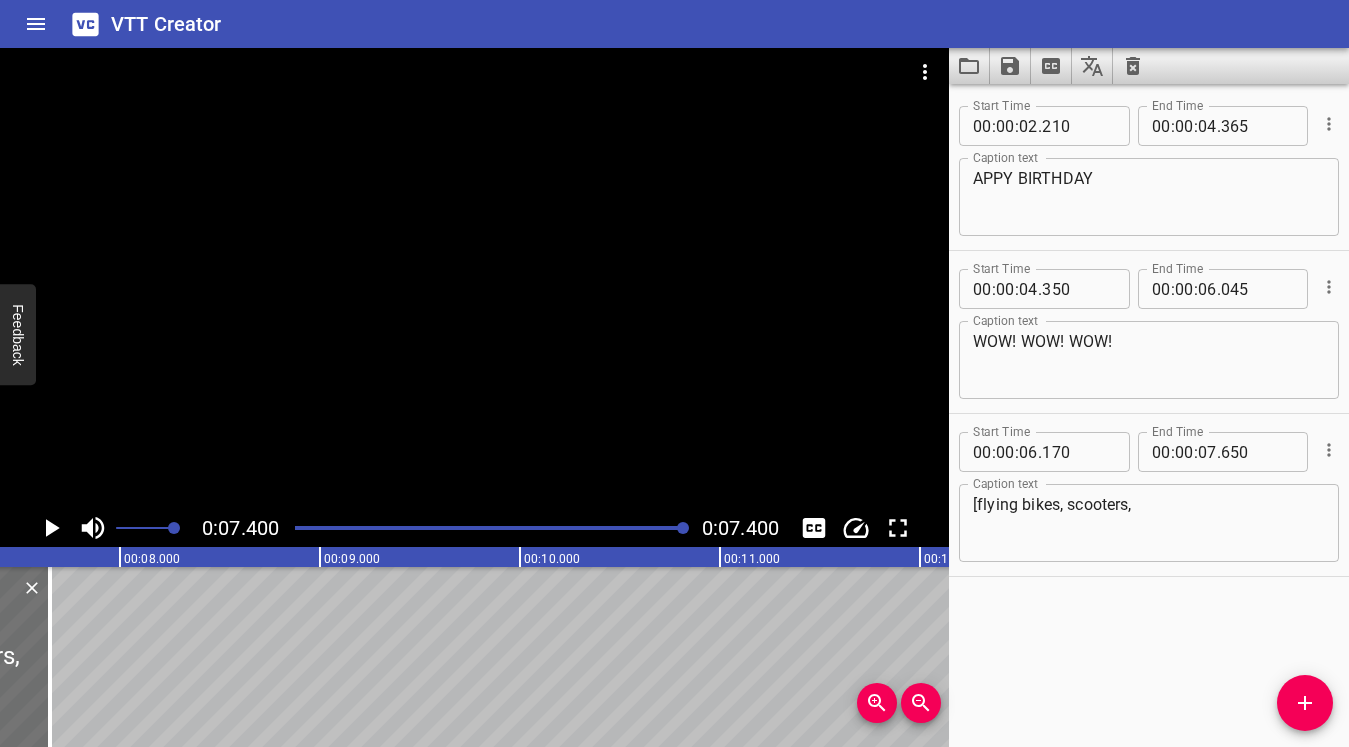 click on "[flying bikes, scooters," at bounding box center (1149, 523) 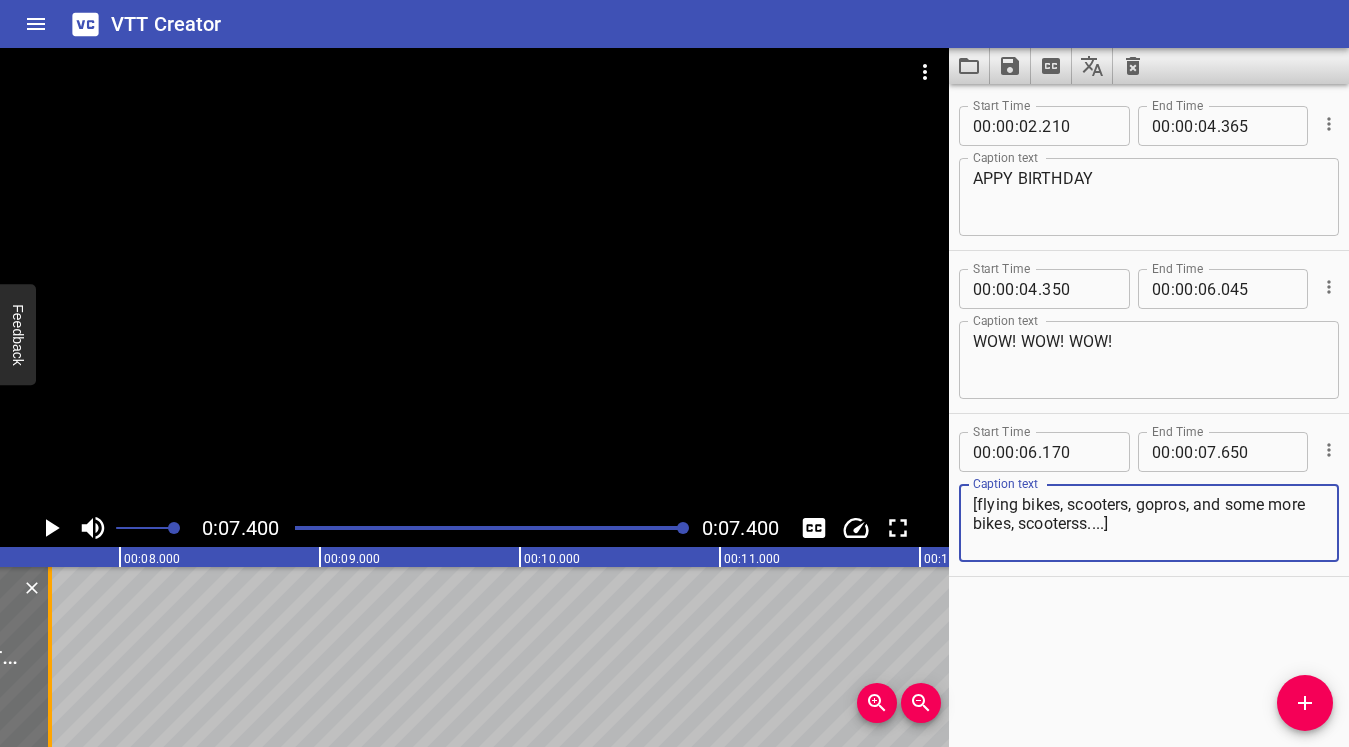 type on "[flying bikes, scooters, gopros, and some more bikes, scooterss....]" 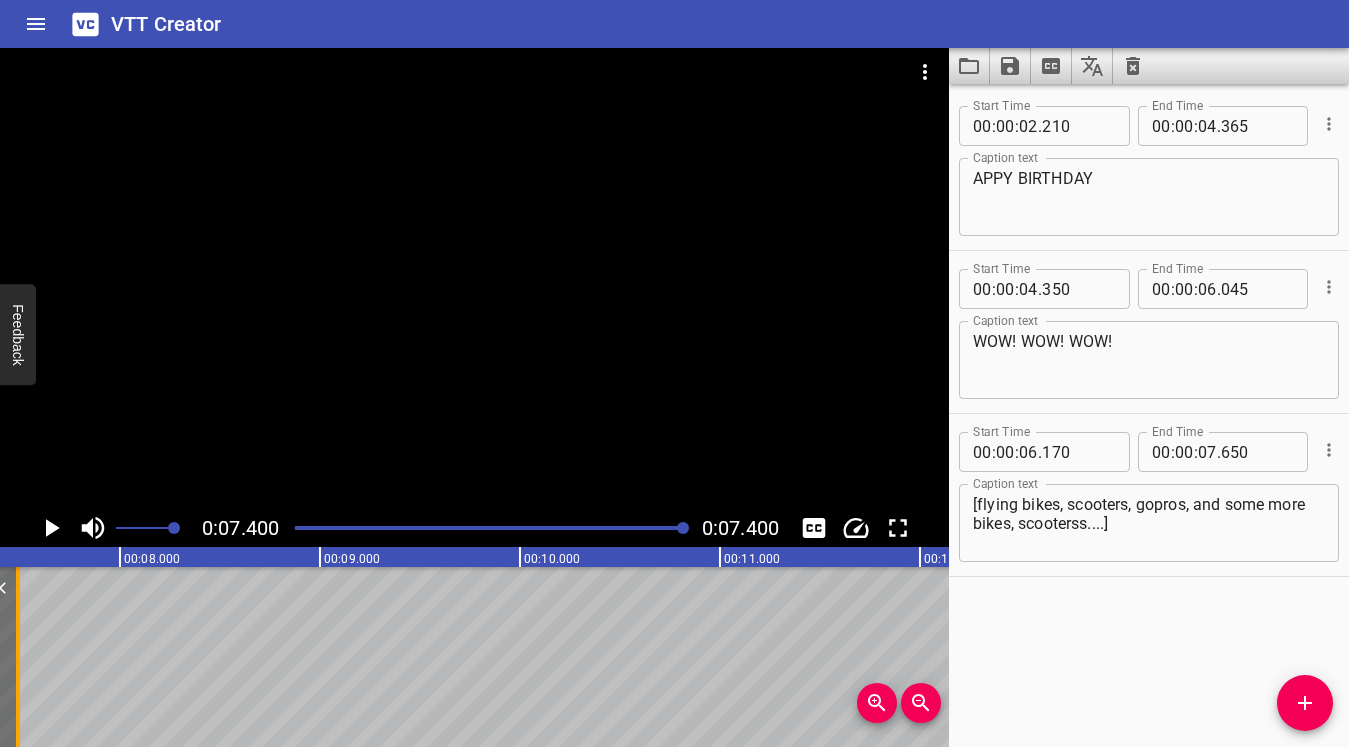 drag, startPoint x: 42, startPoint y: 679, endPoint x: 31, endPoint y: 678, distance: 11.045361 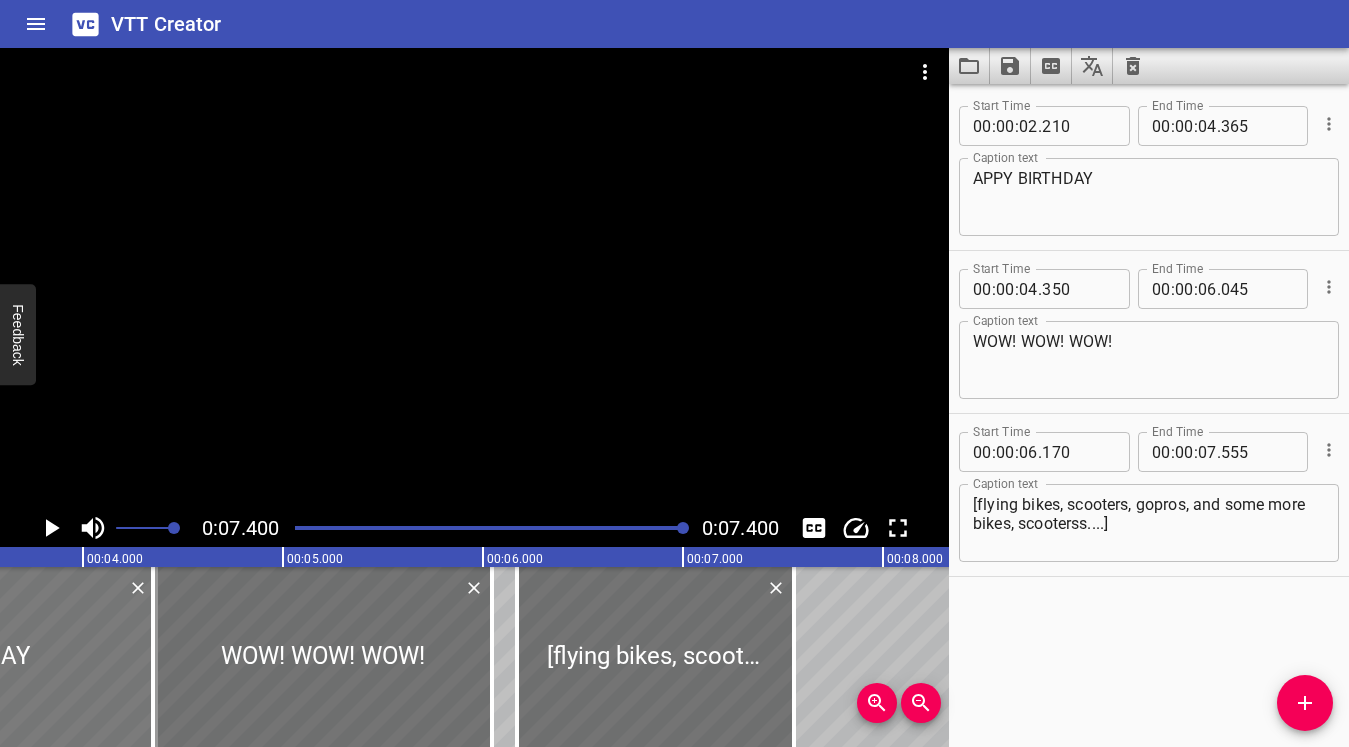 scroll, scrollTop: 0, scrollLeft: 720, axis: horizontal 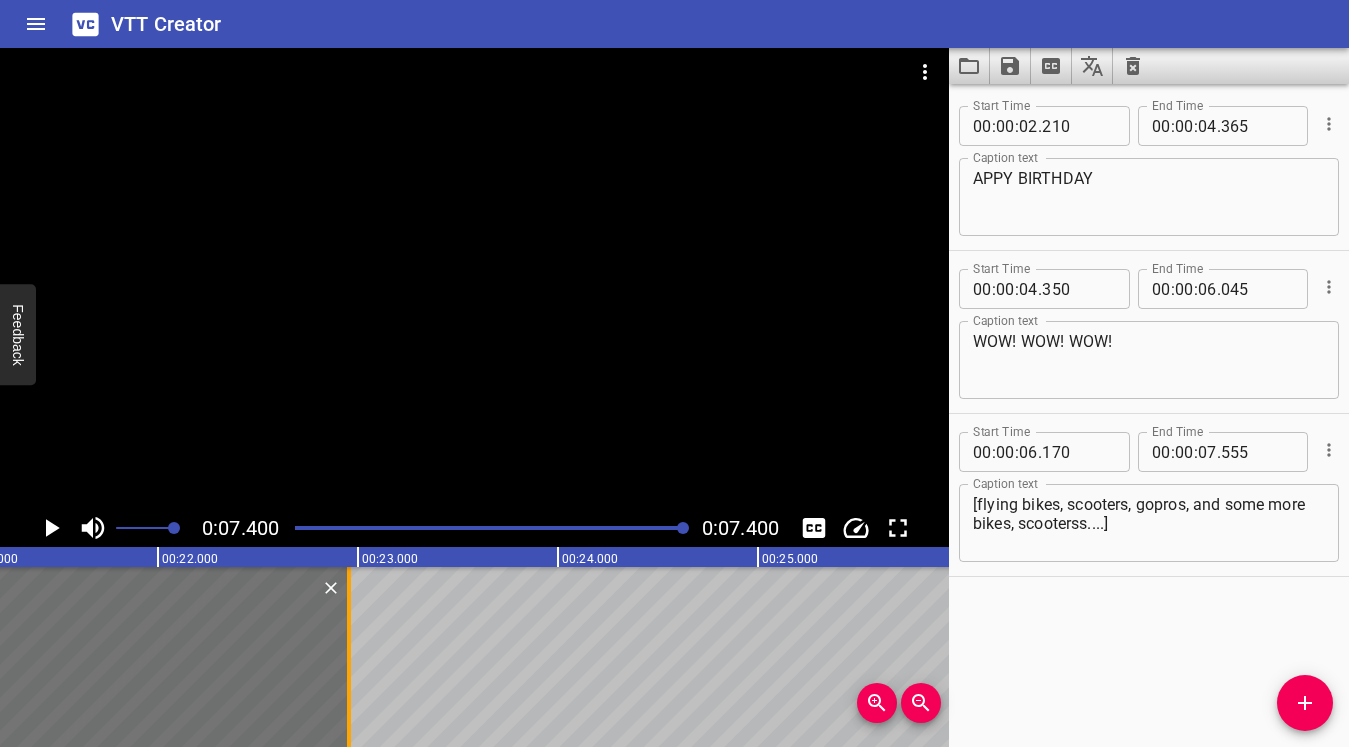 drag, startPoint x: 787, startPoint y: 695, endPoint x: 359, endPoint y: 630, distance: 432.90762 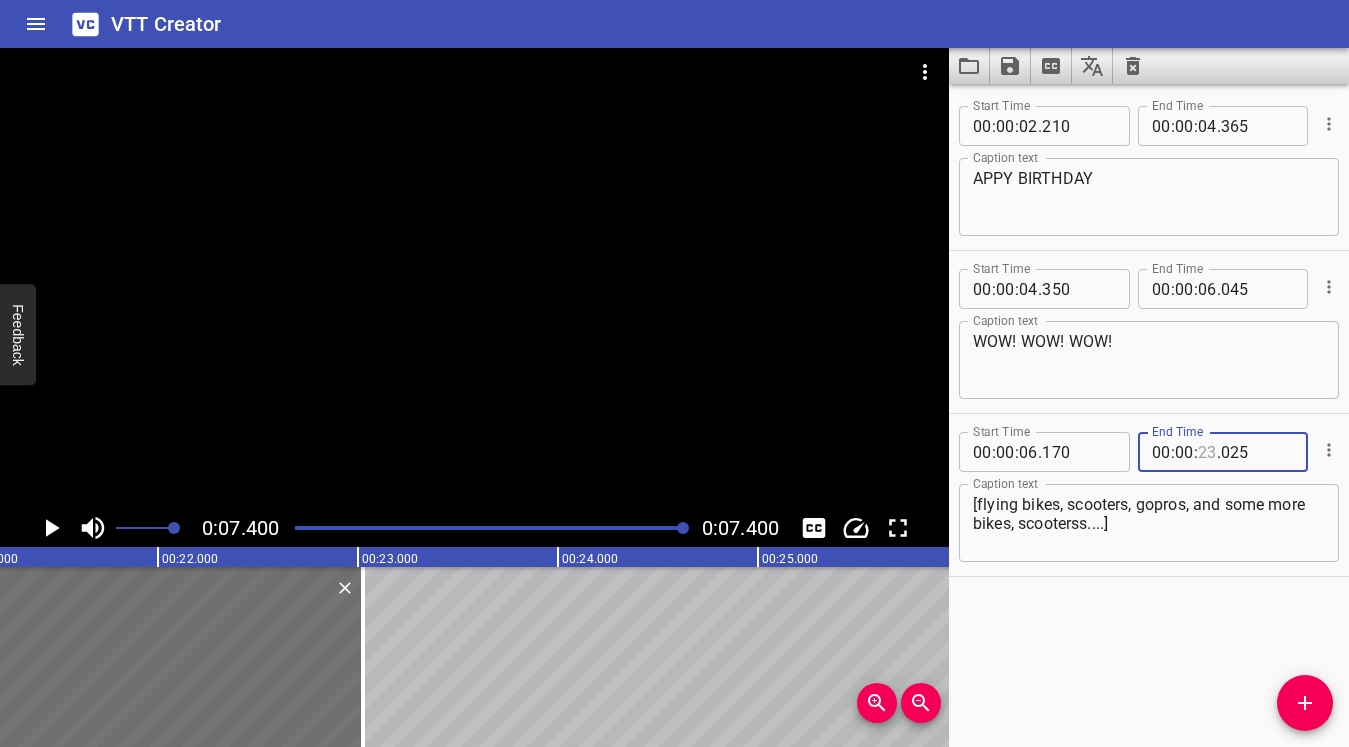 drag, startPoint x: 1192, startPoint y: 451, endPoint x: 1276, endPoint y: 460, distance: 84.48077 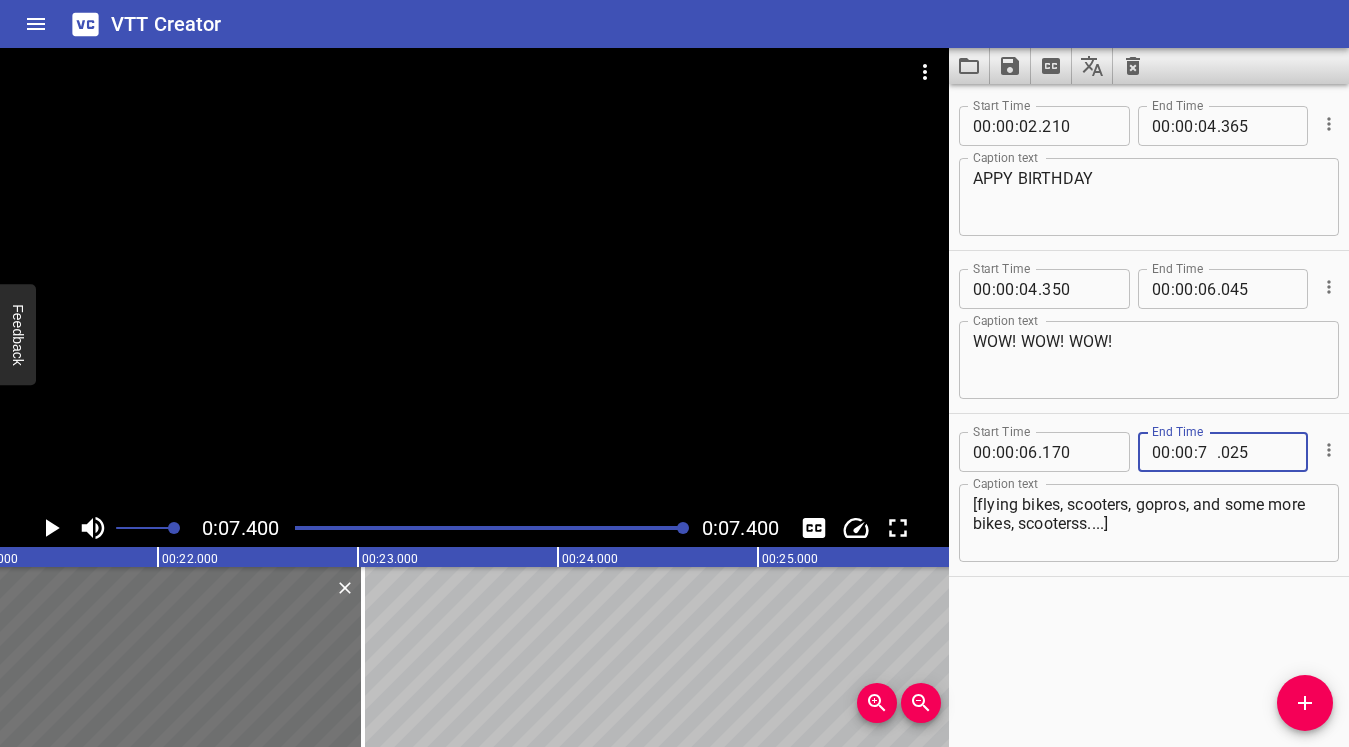 type 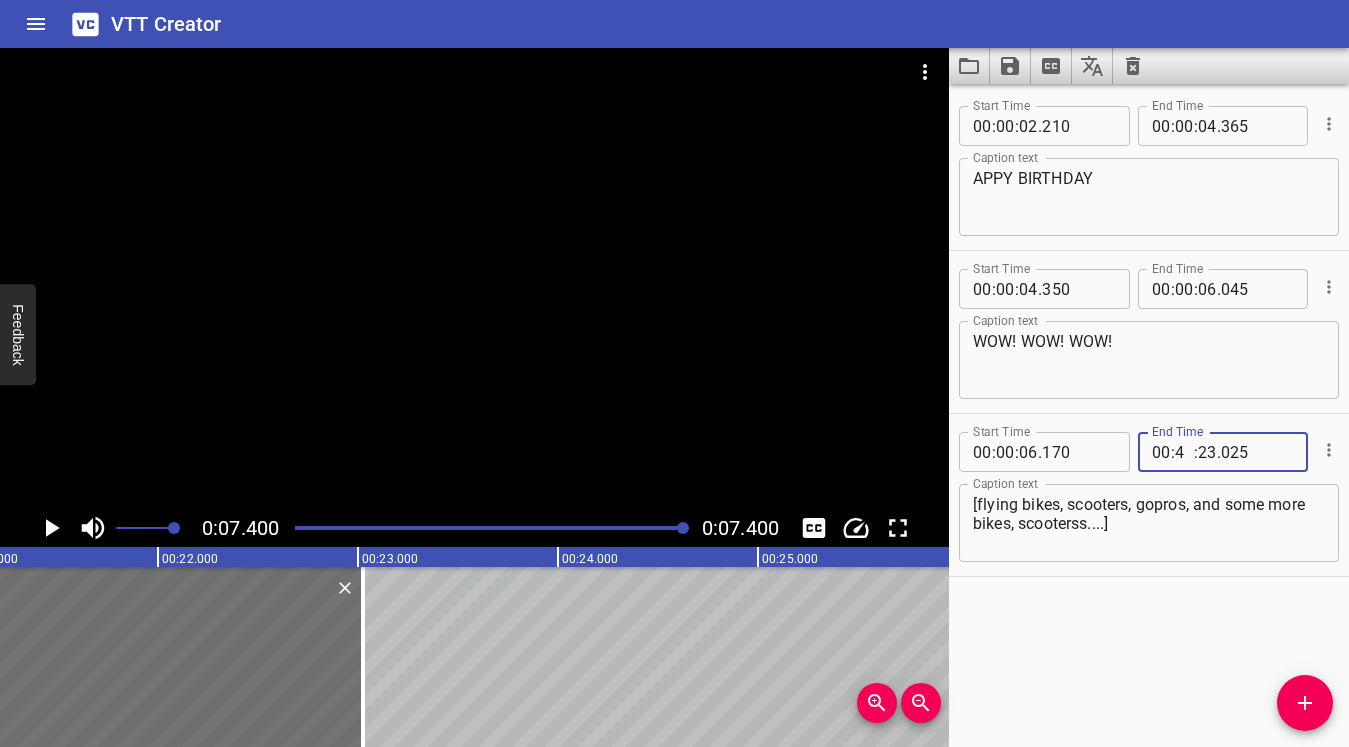 type on "40" 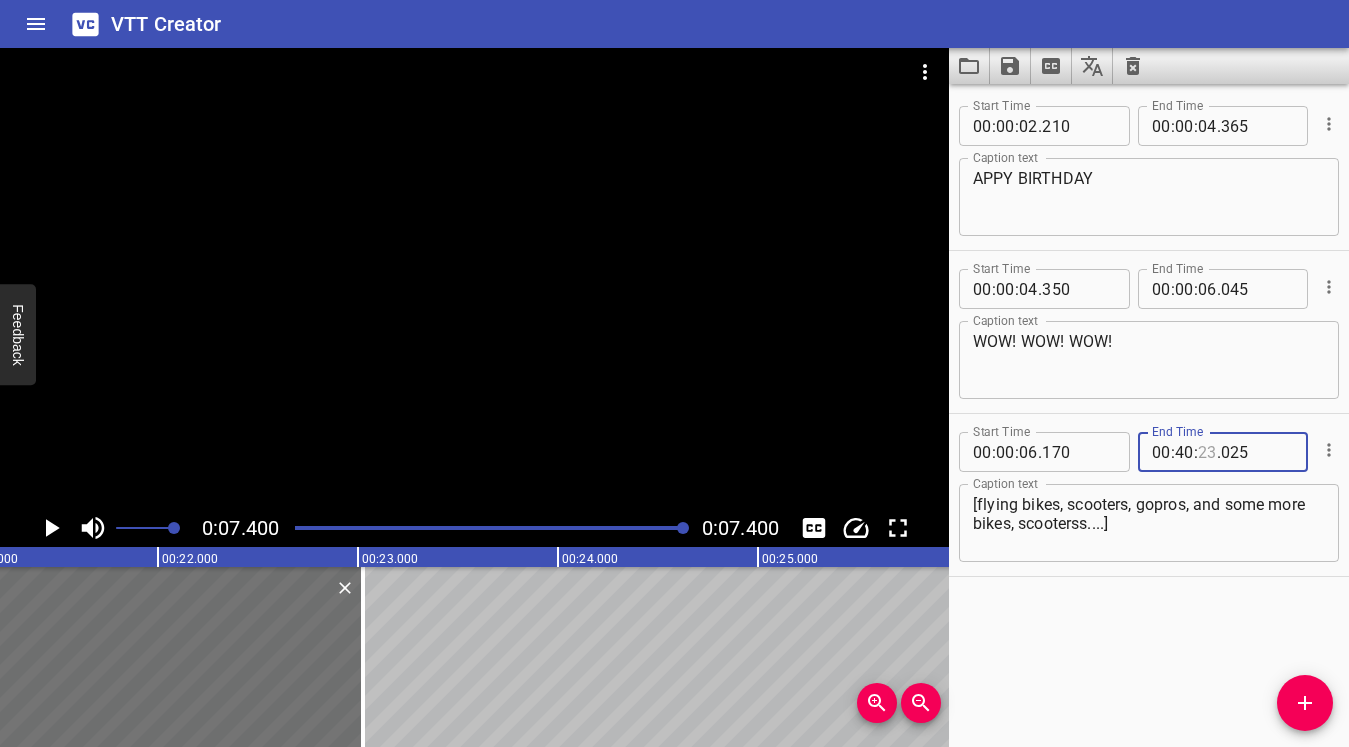 type on "0" 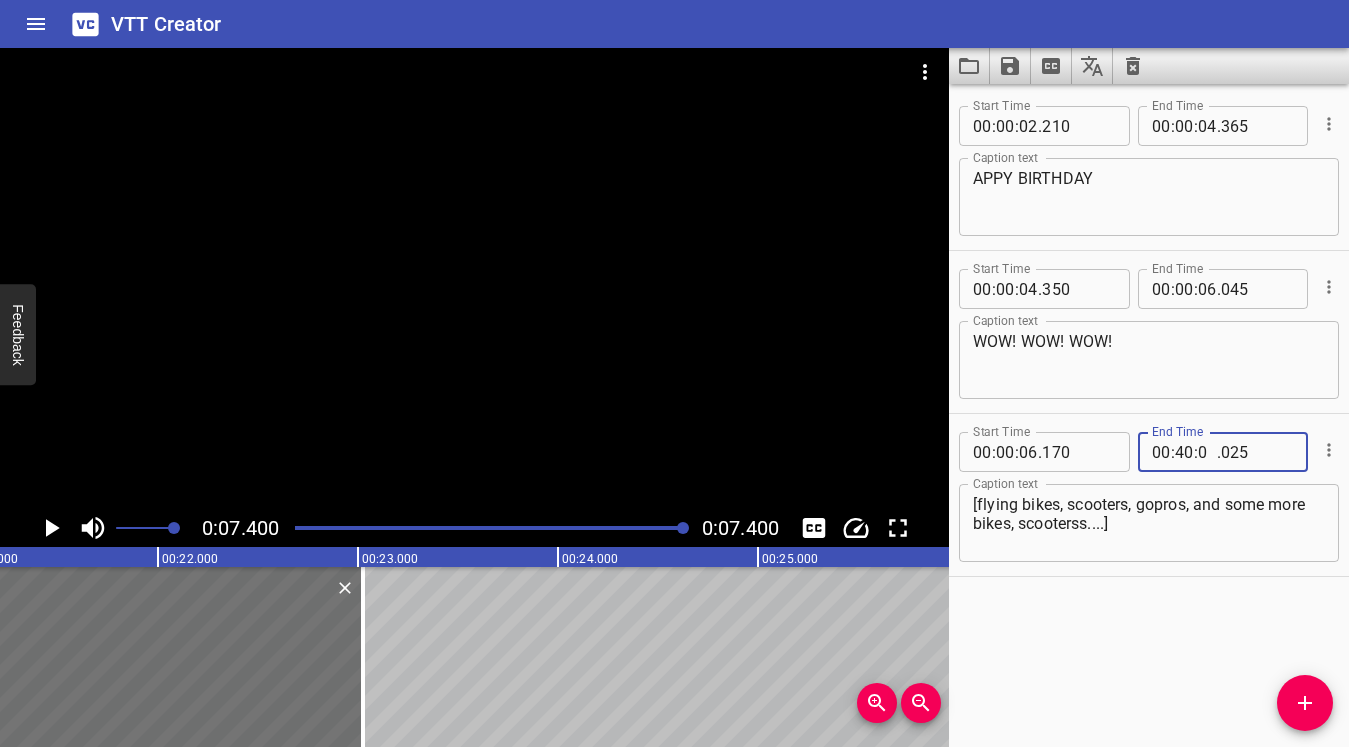 type 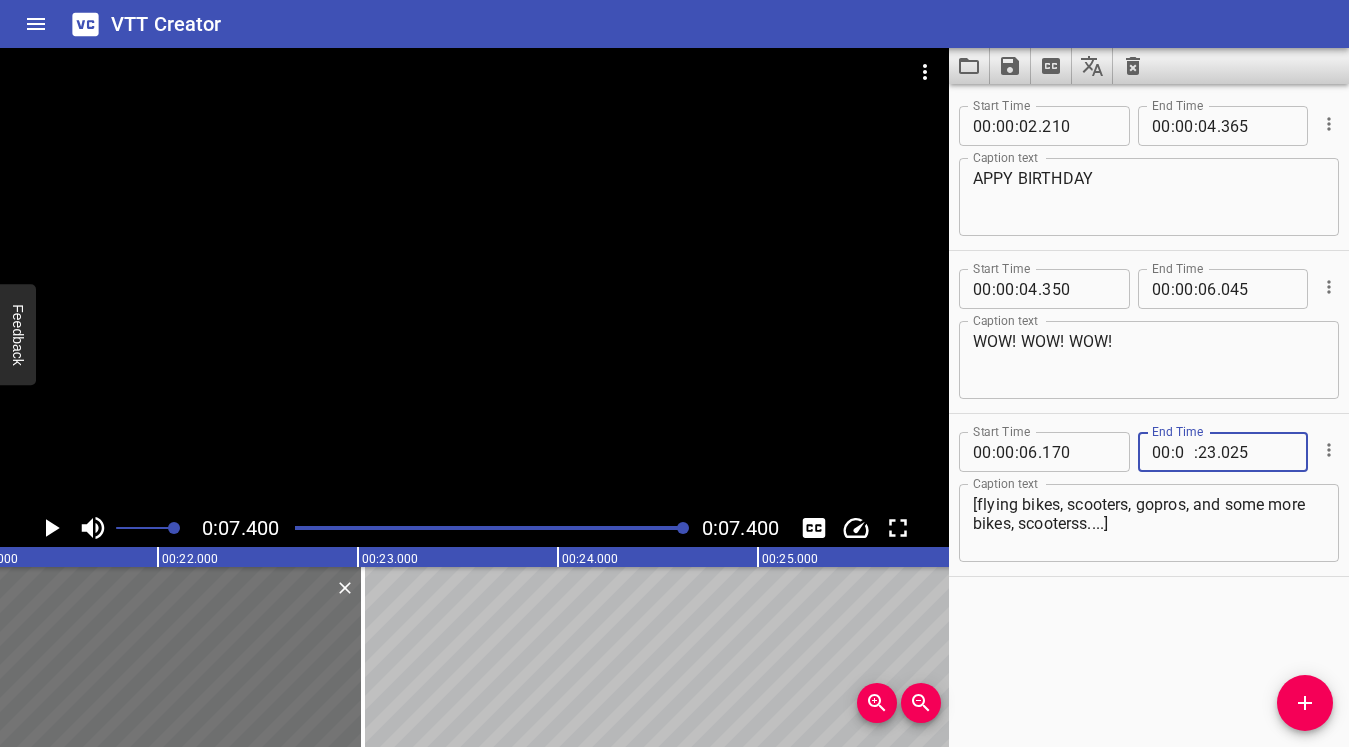 type on "00" 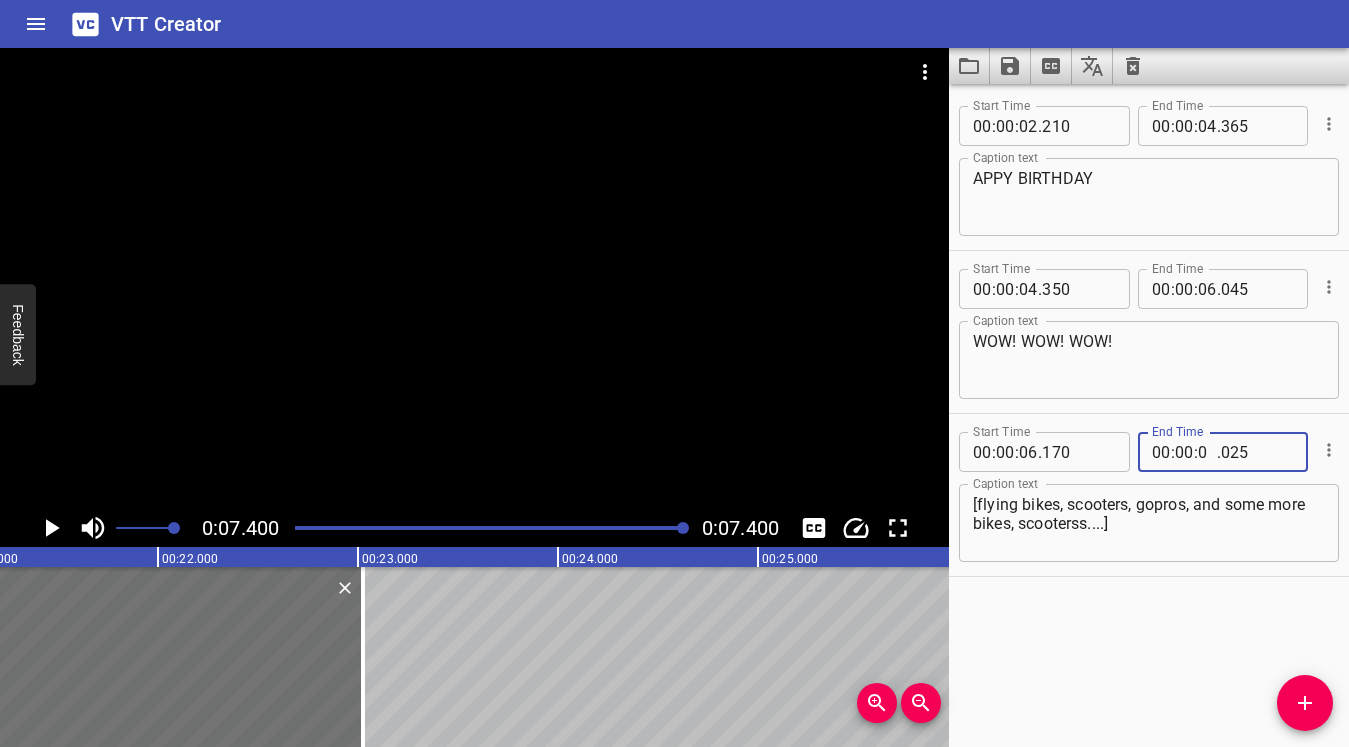 type on "07" 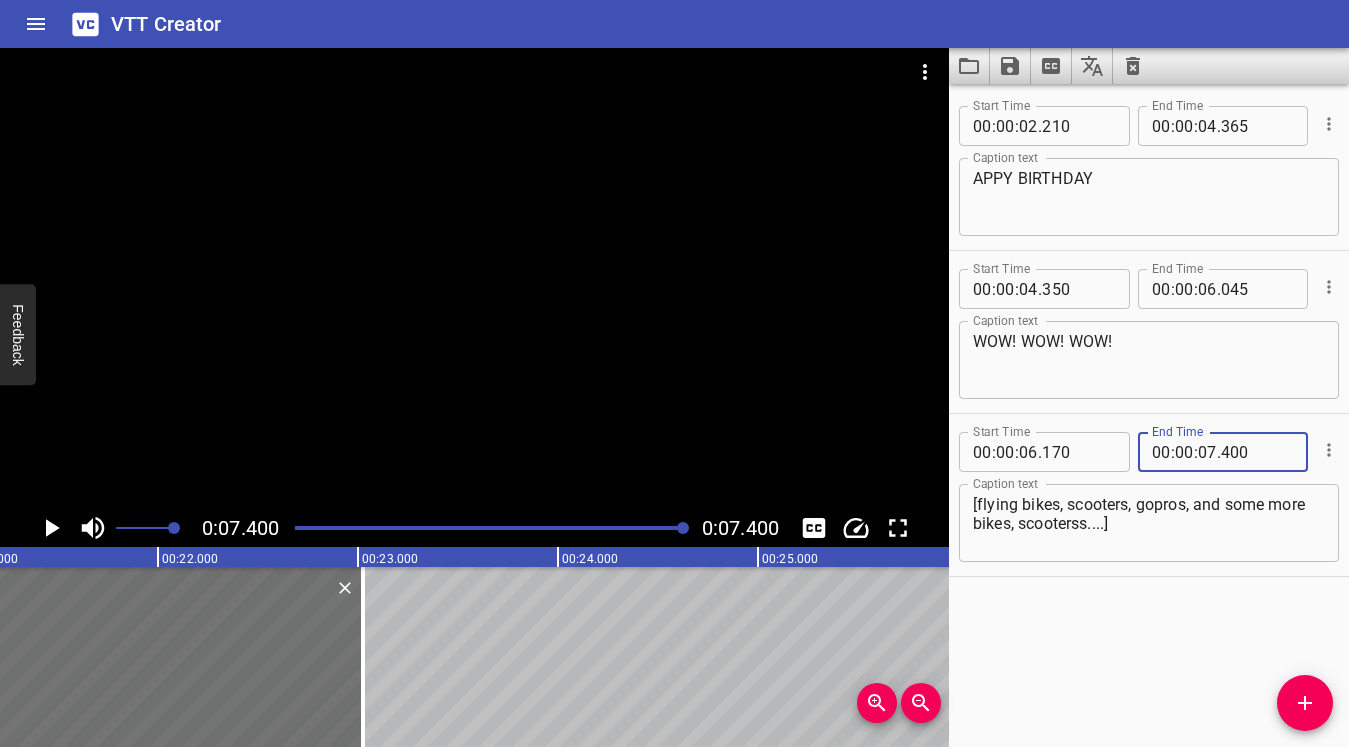 type on "400" 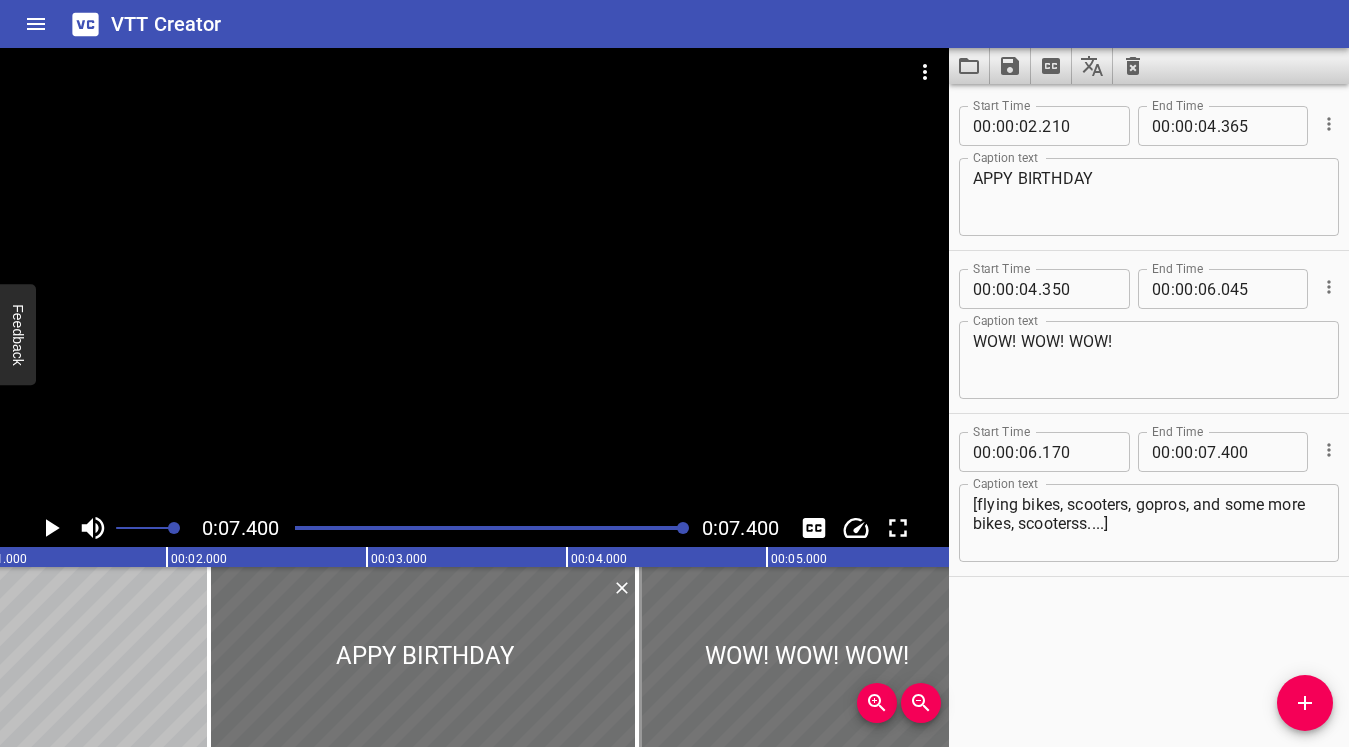 scroll, scrollTop: 0, scrollLeft: 0, axis: both 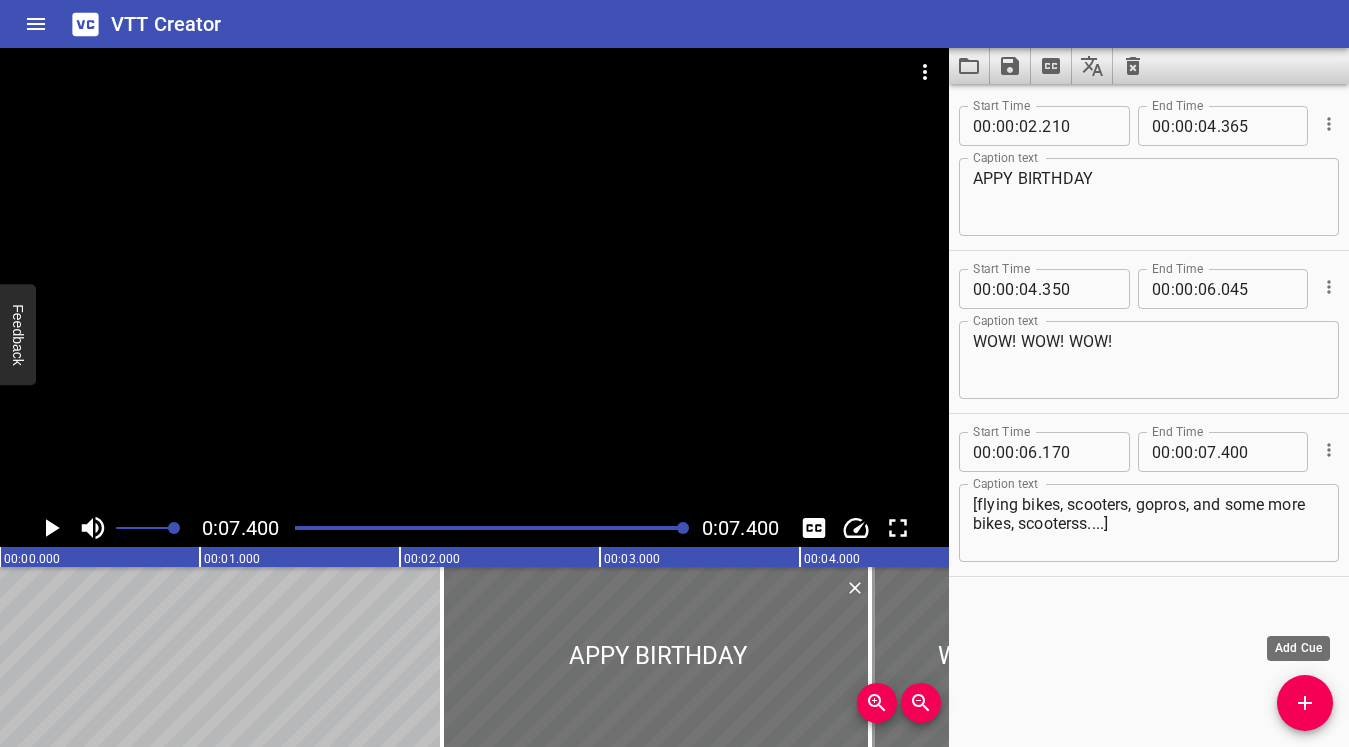 click 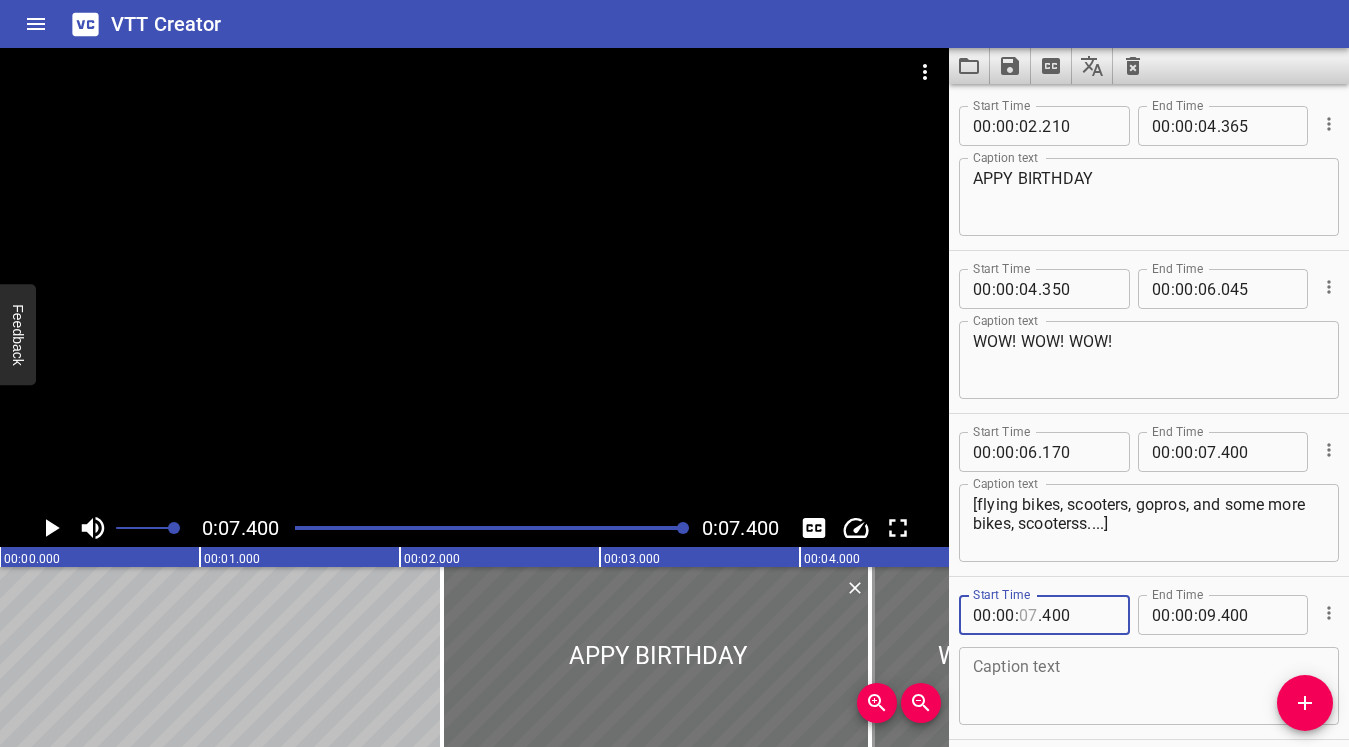 click at bounding box center [1028, 615] 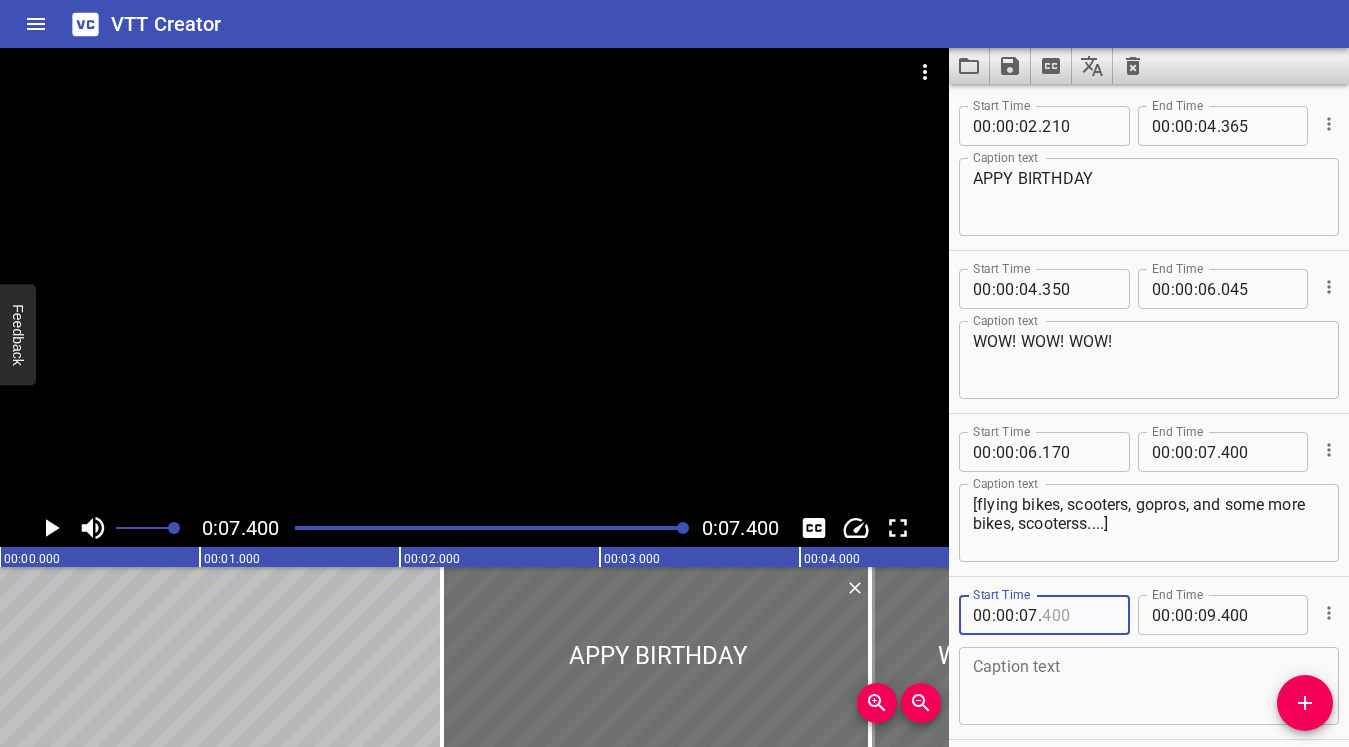 click at bounding box center [1078, 615] 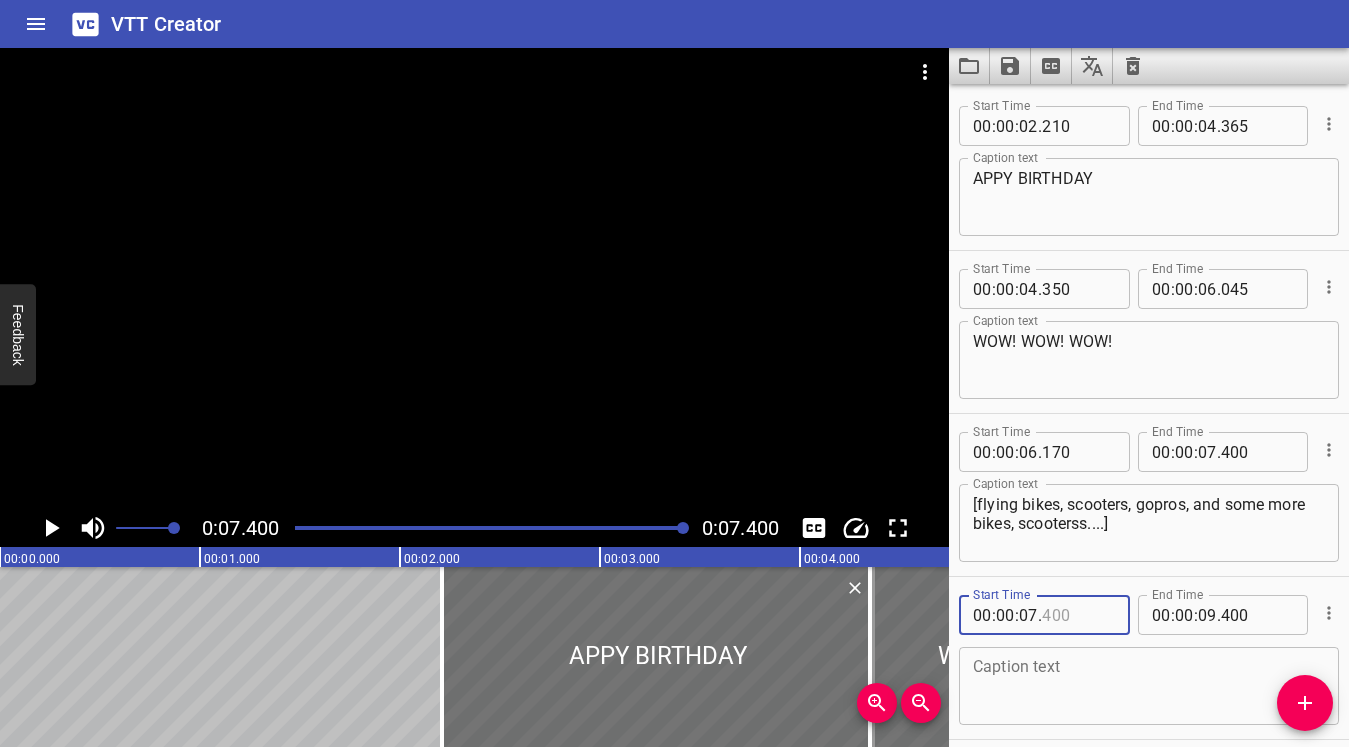 type 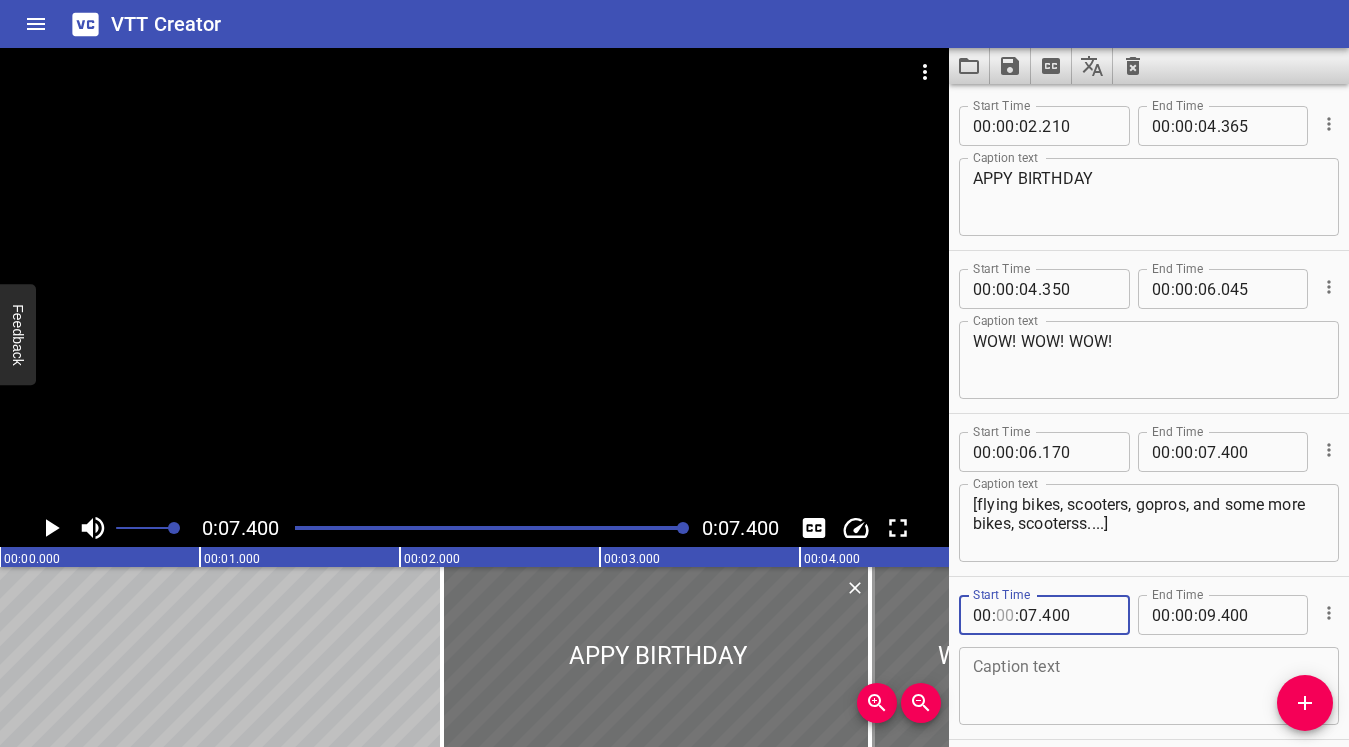 click at bounding box center [1005, 615] 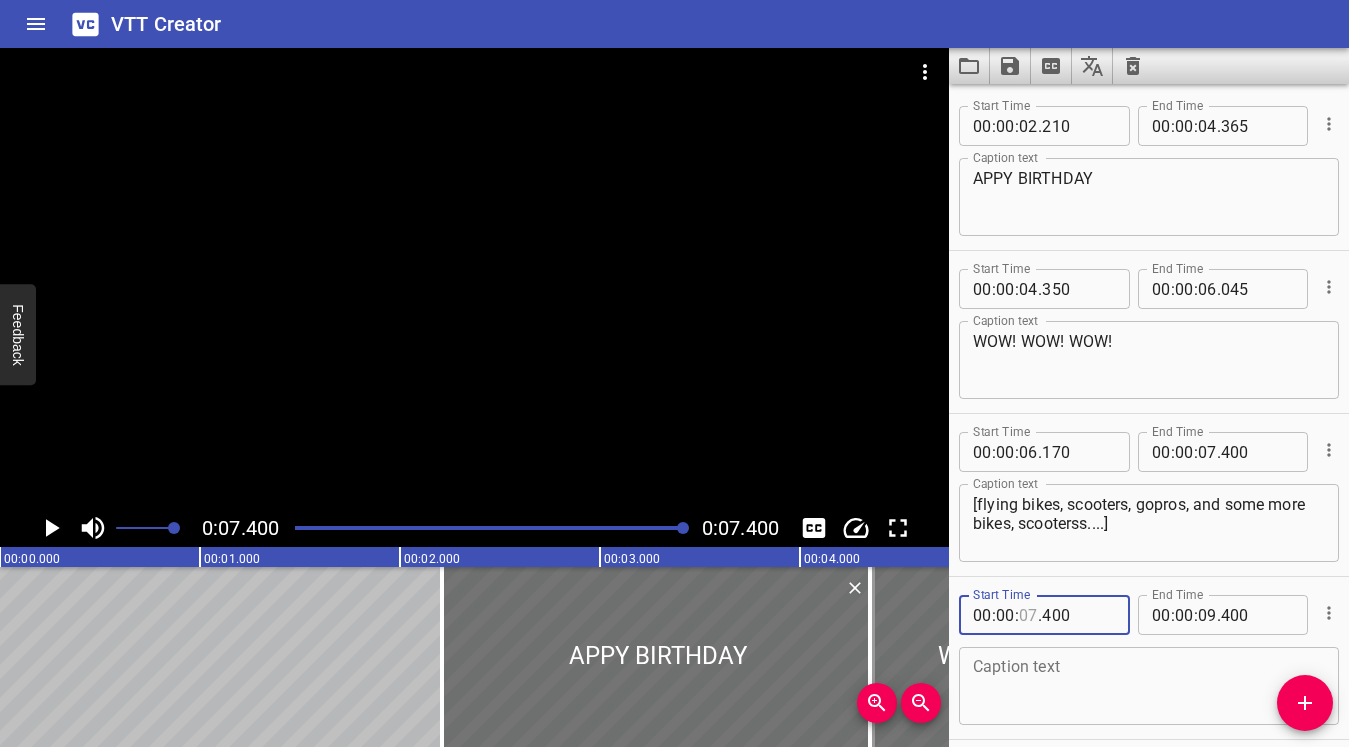 click at bounding box center (1028, 615) 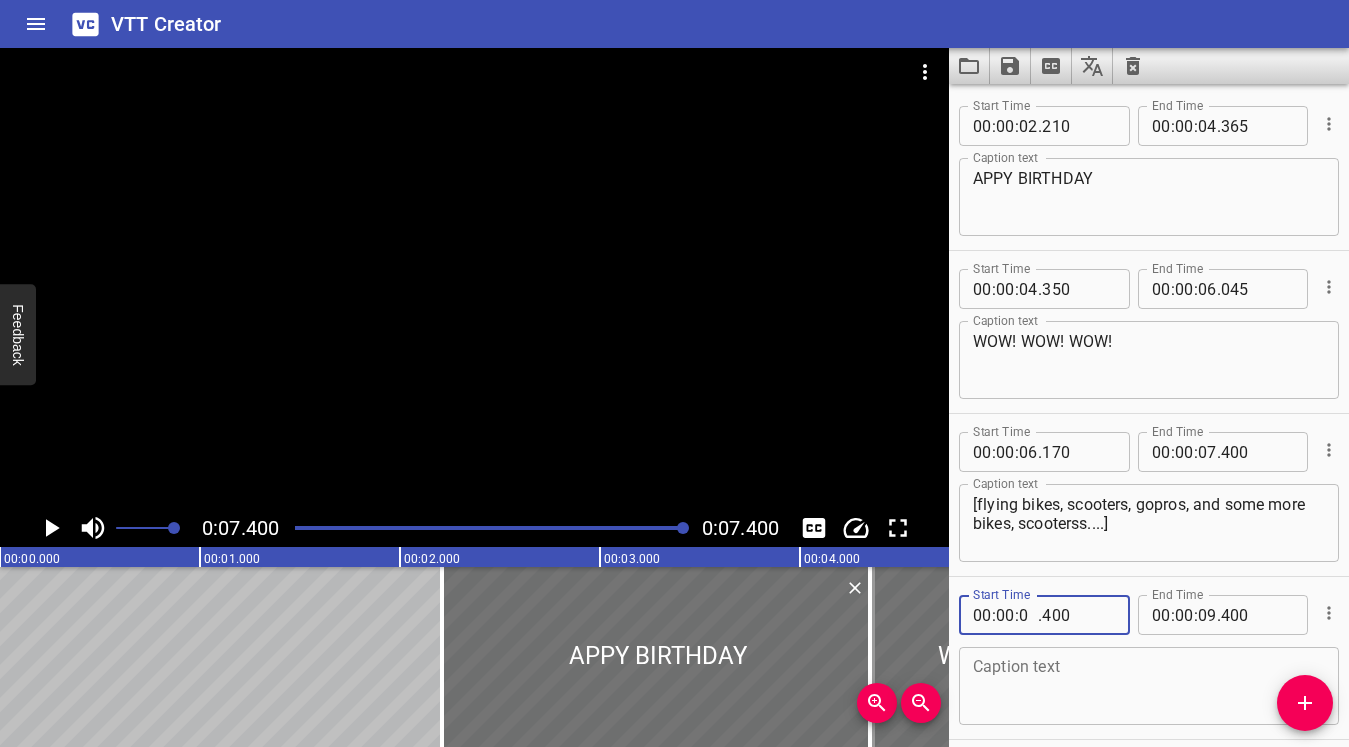 type on "00" 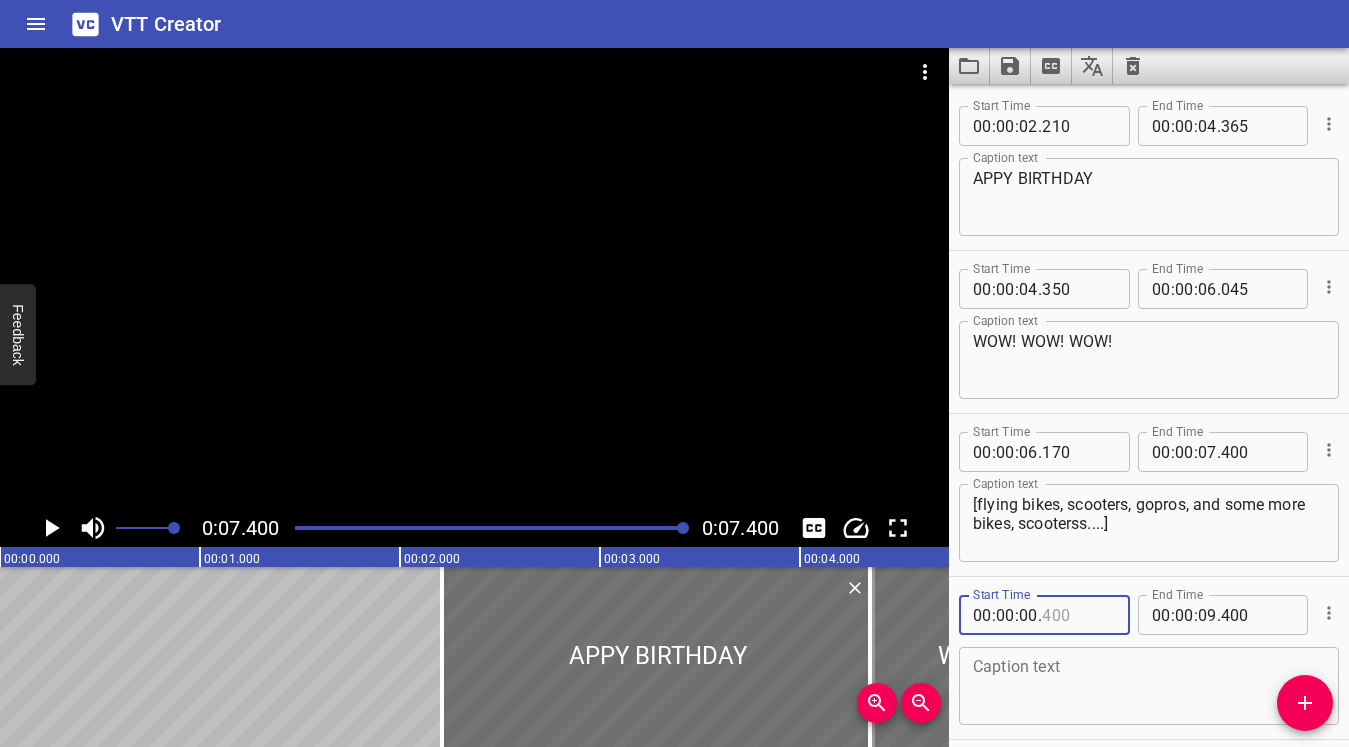 type on "400" 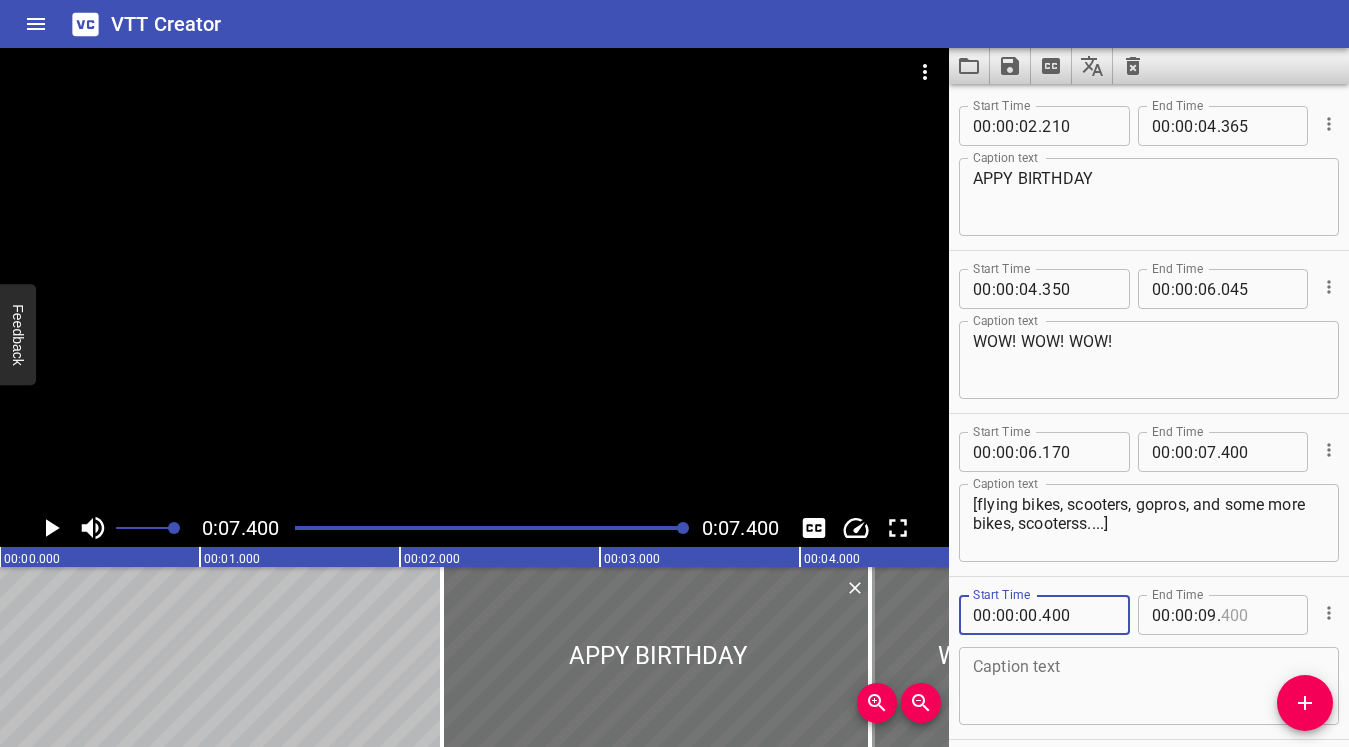 click at bounding box center (1257, 615) 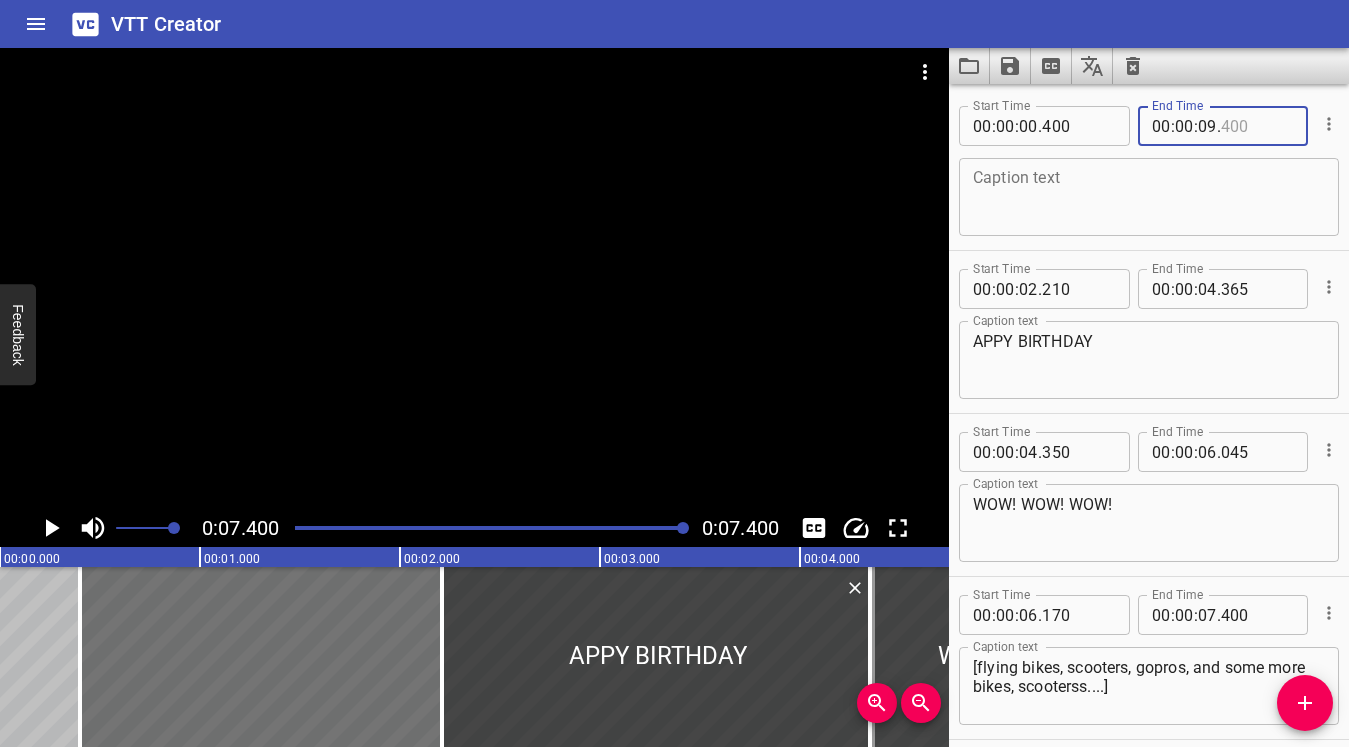 type 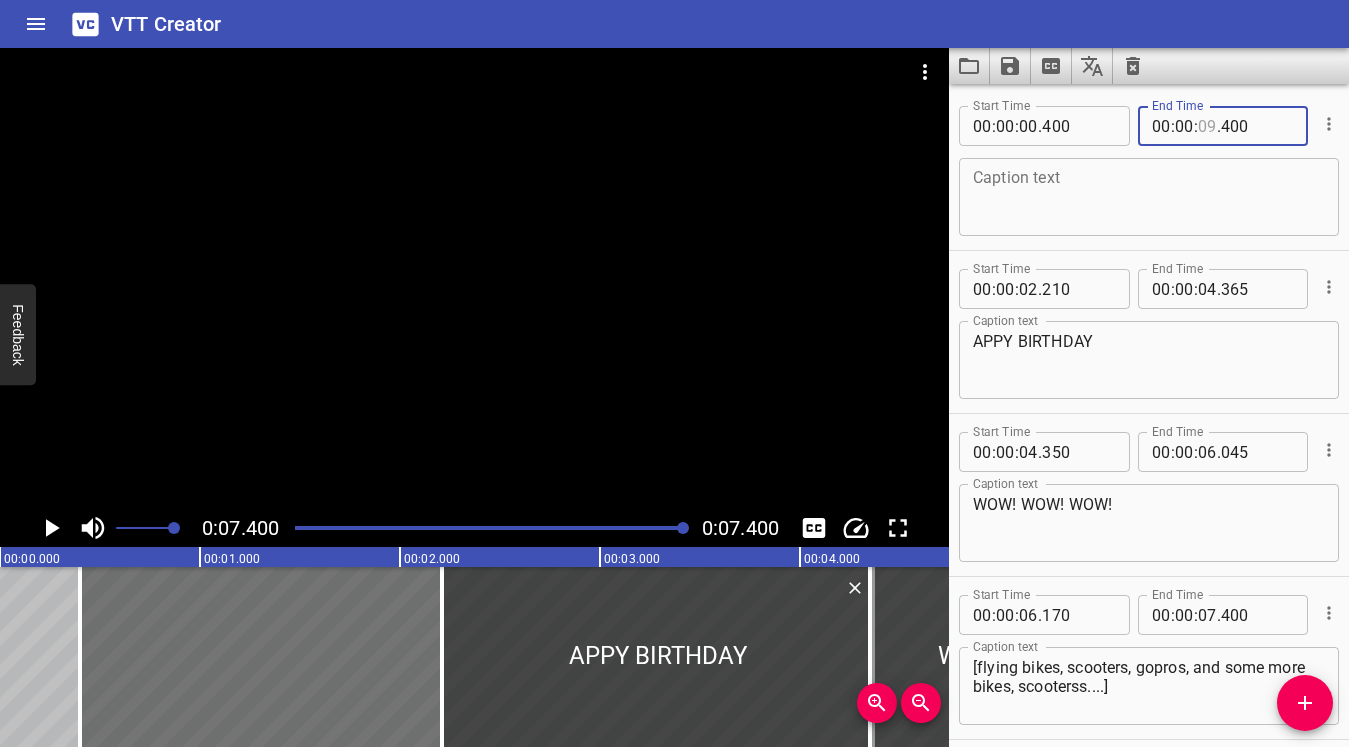 click at bounding box center (1207, 126) 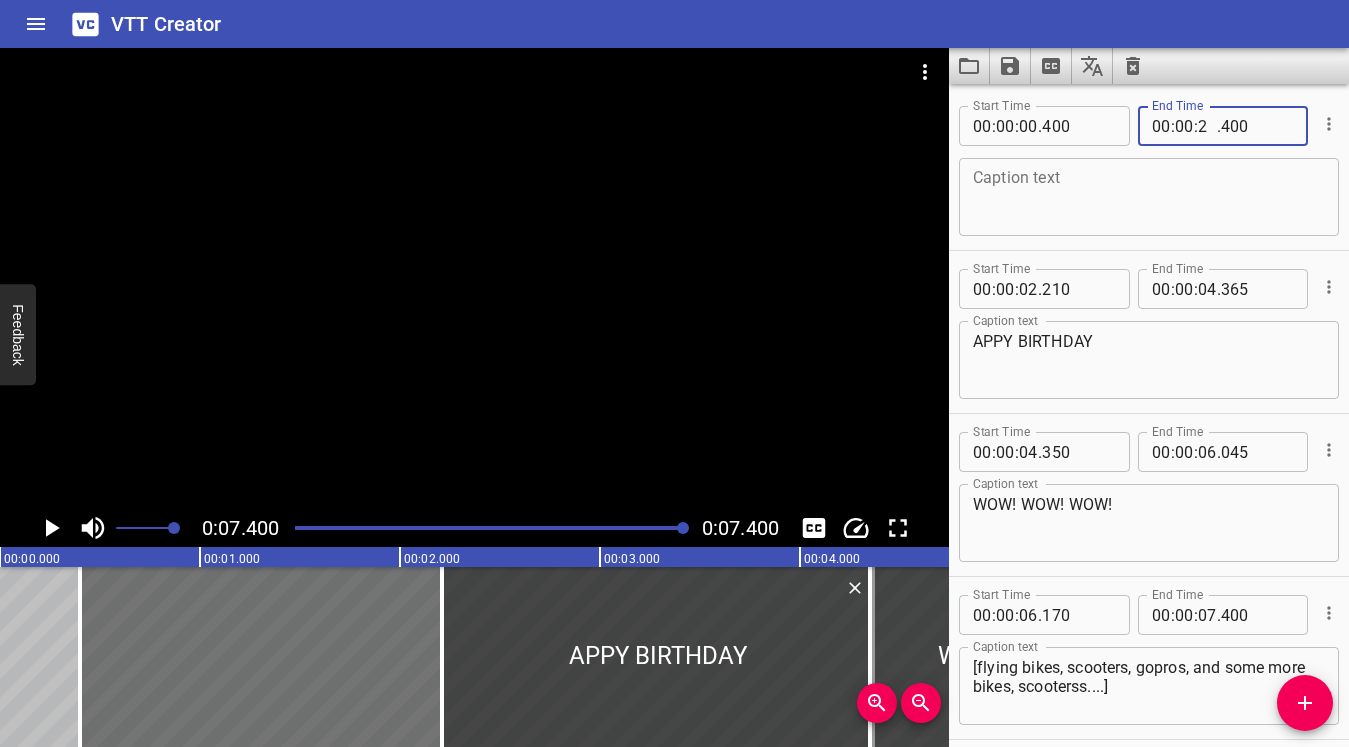 type on "02" 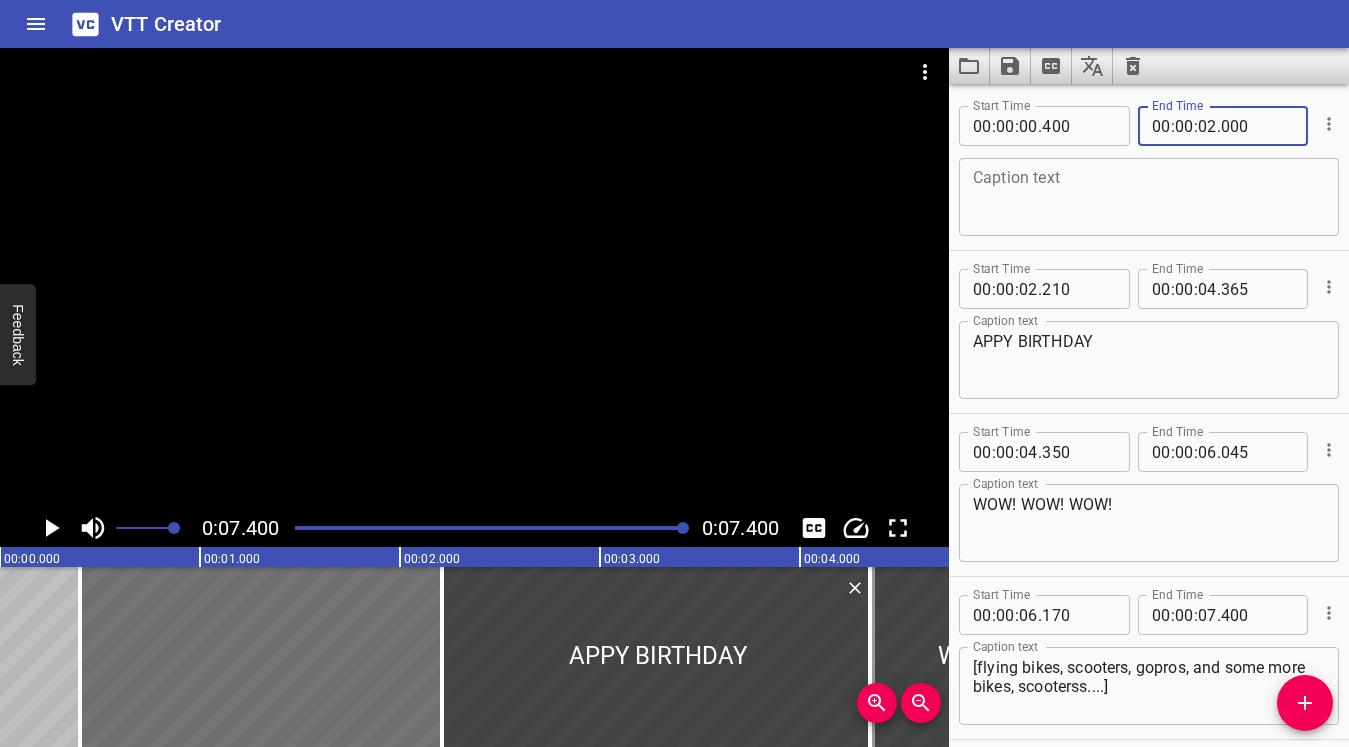 type on "000" 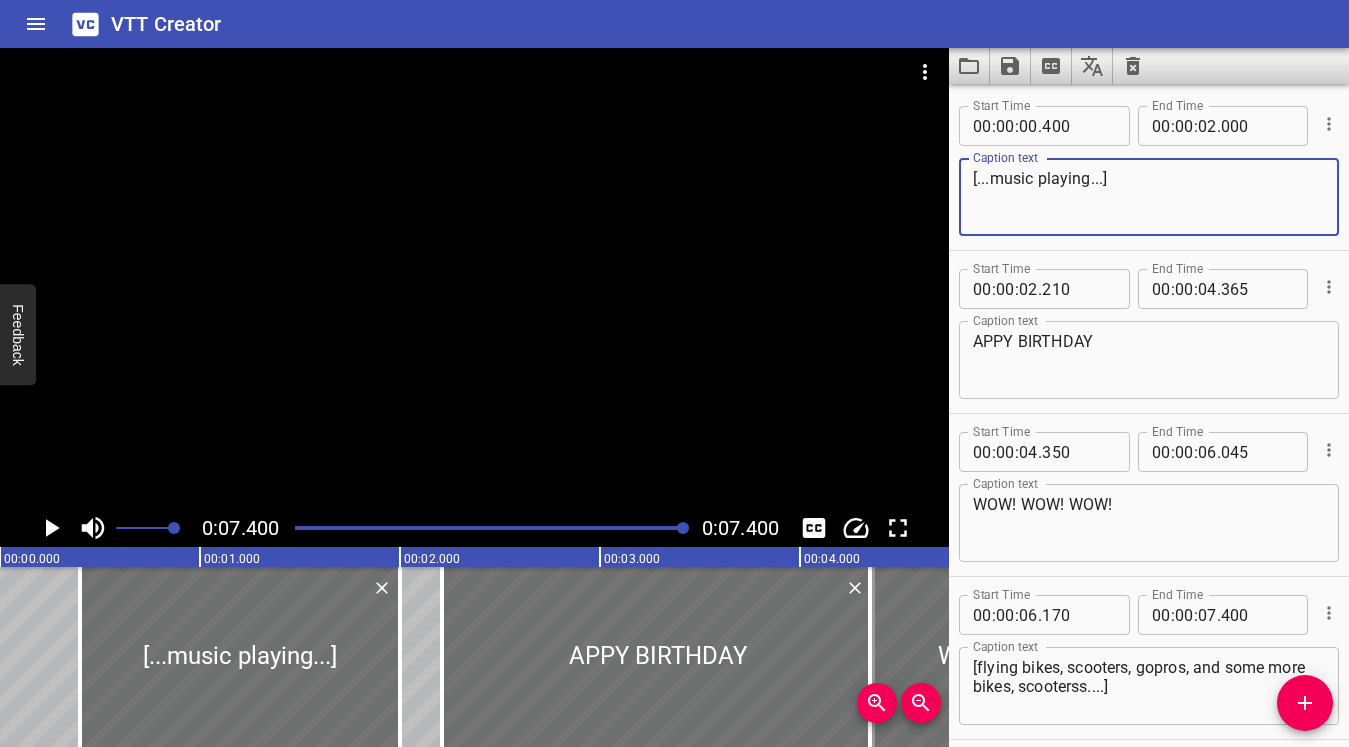 type on "[...music playing...]" 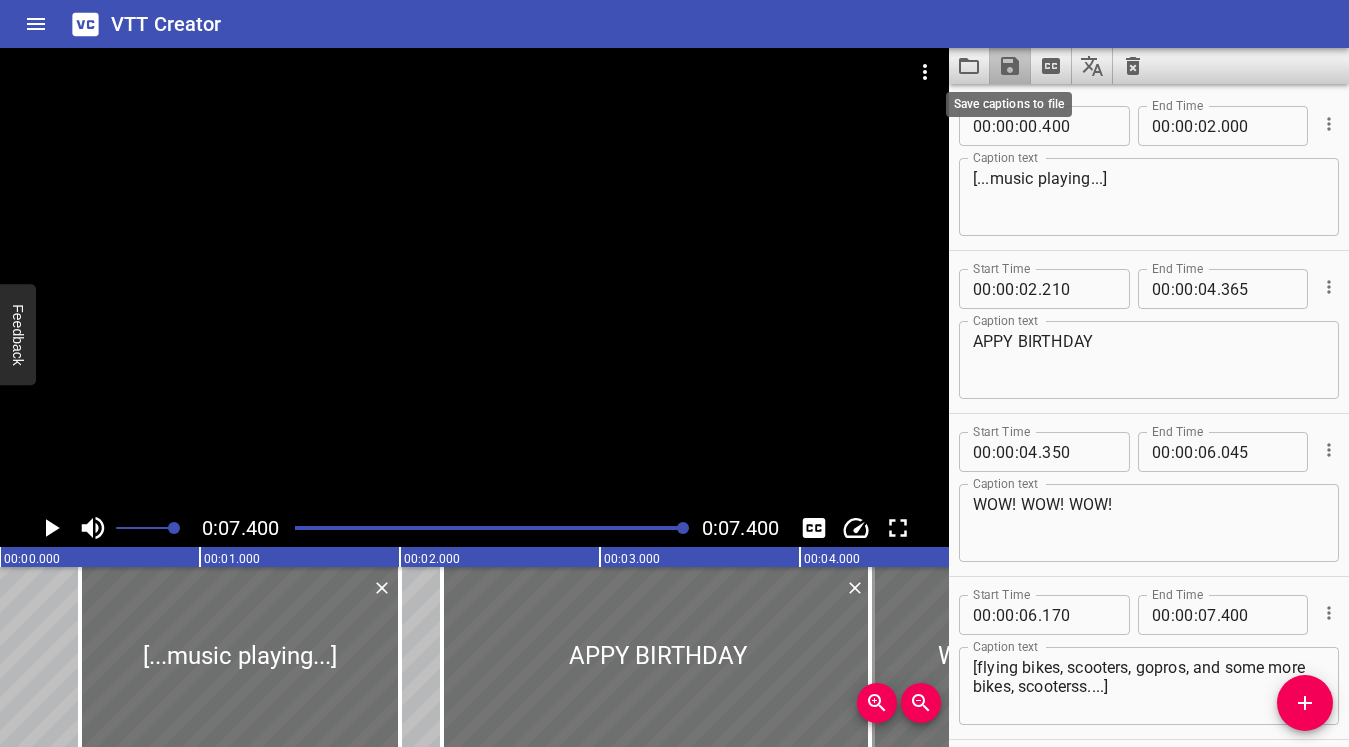 click 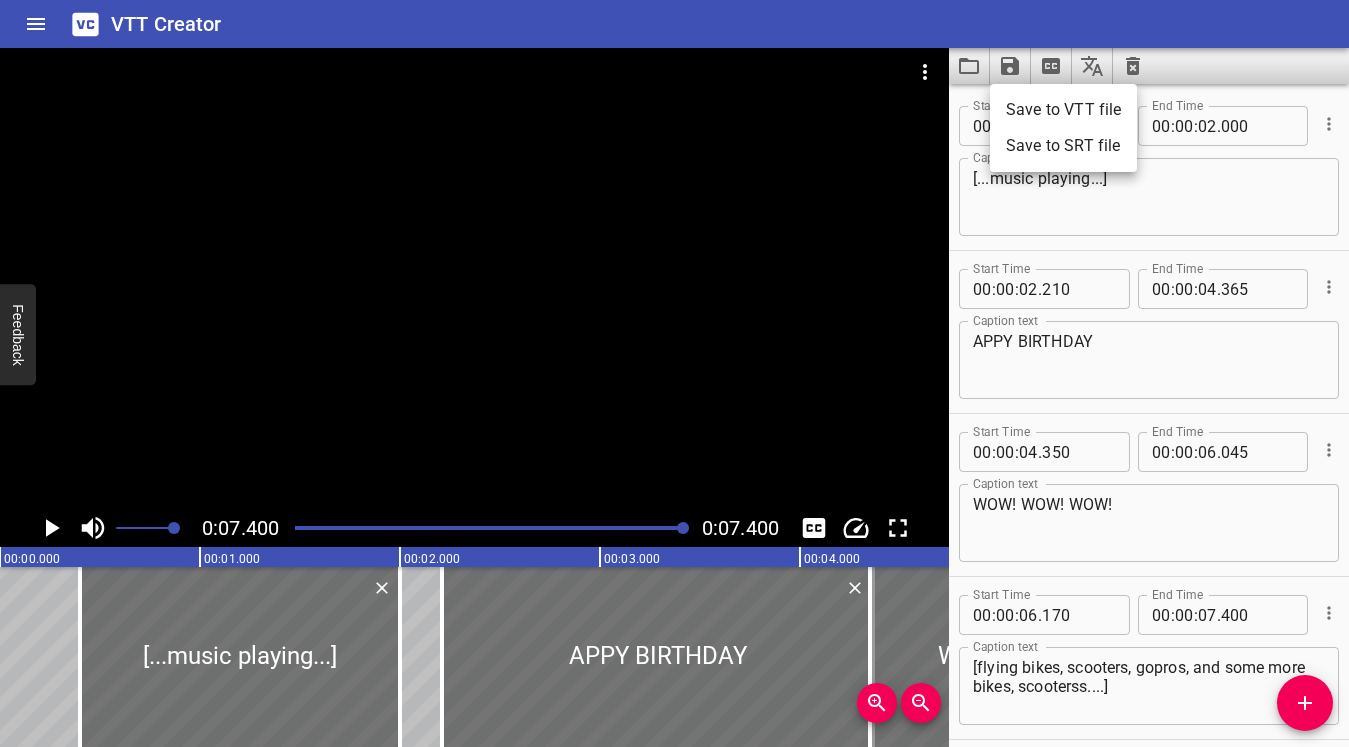 click on "Save to VTT file" at bounding box center [1063, 110] 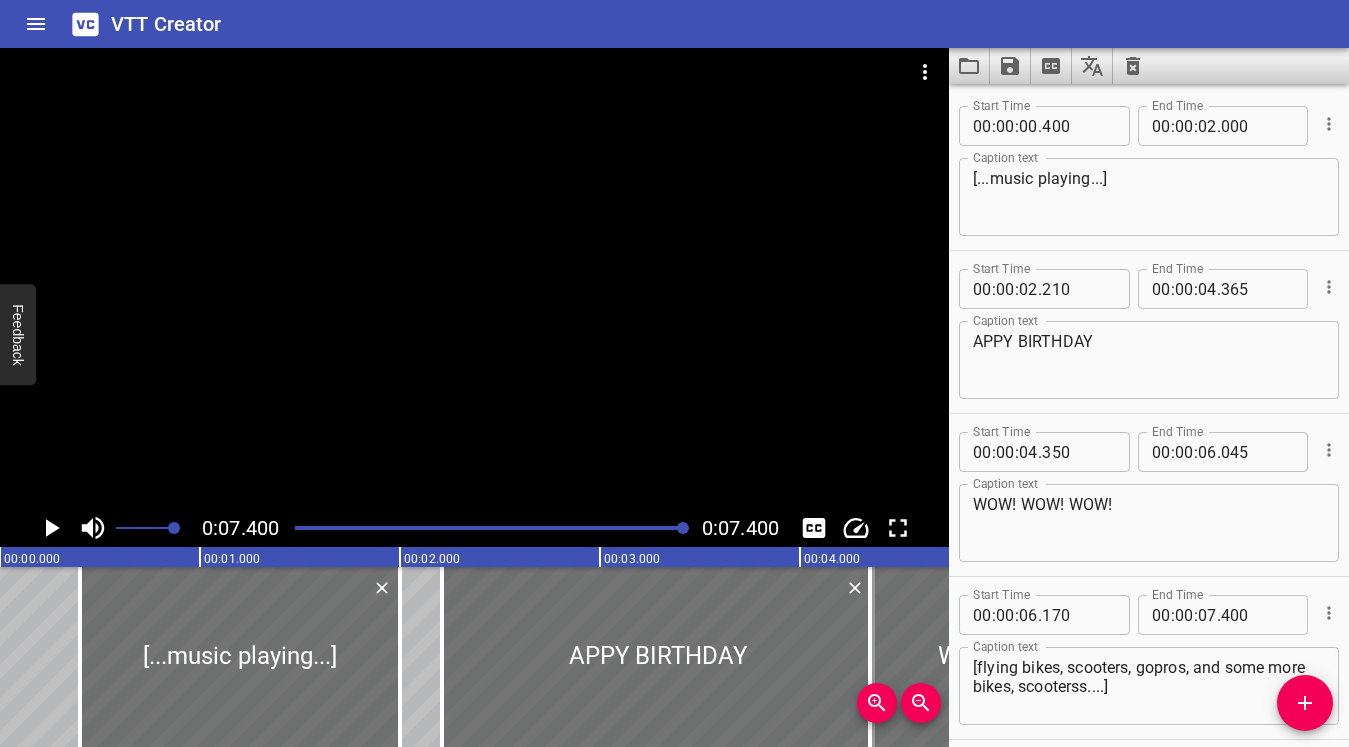 type 